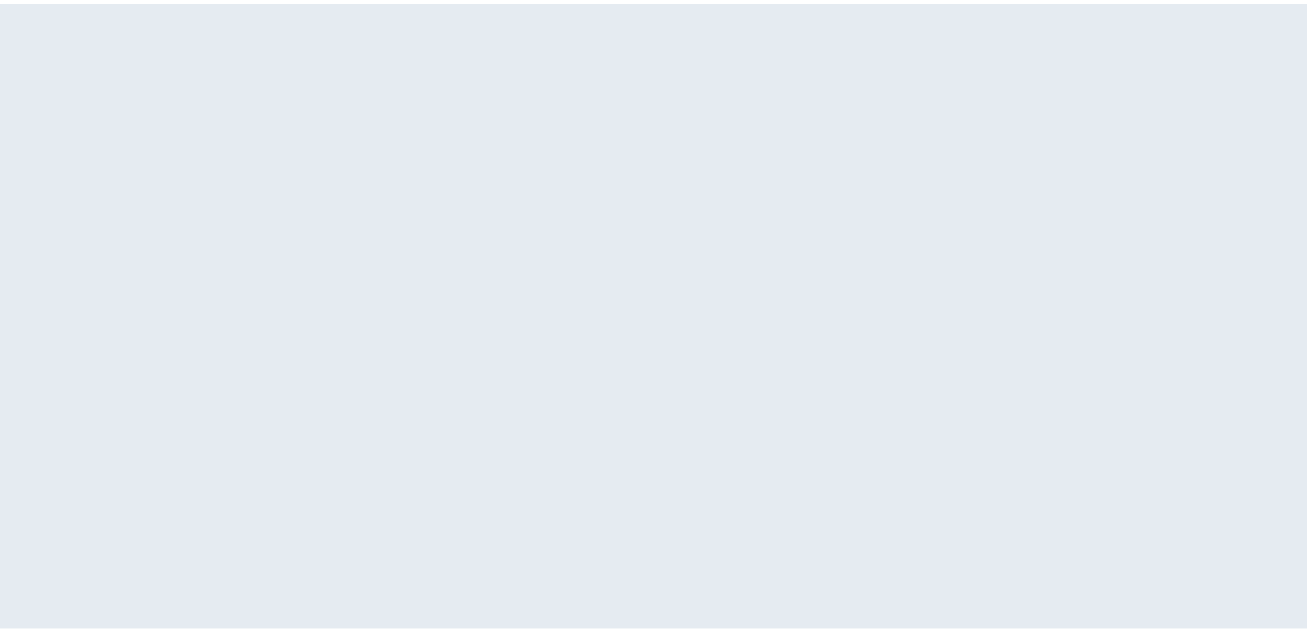 scroll, scrollTop: 0, scrollLeft: 0, axis: both 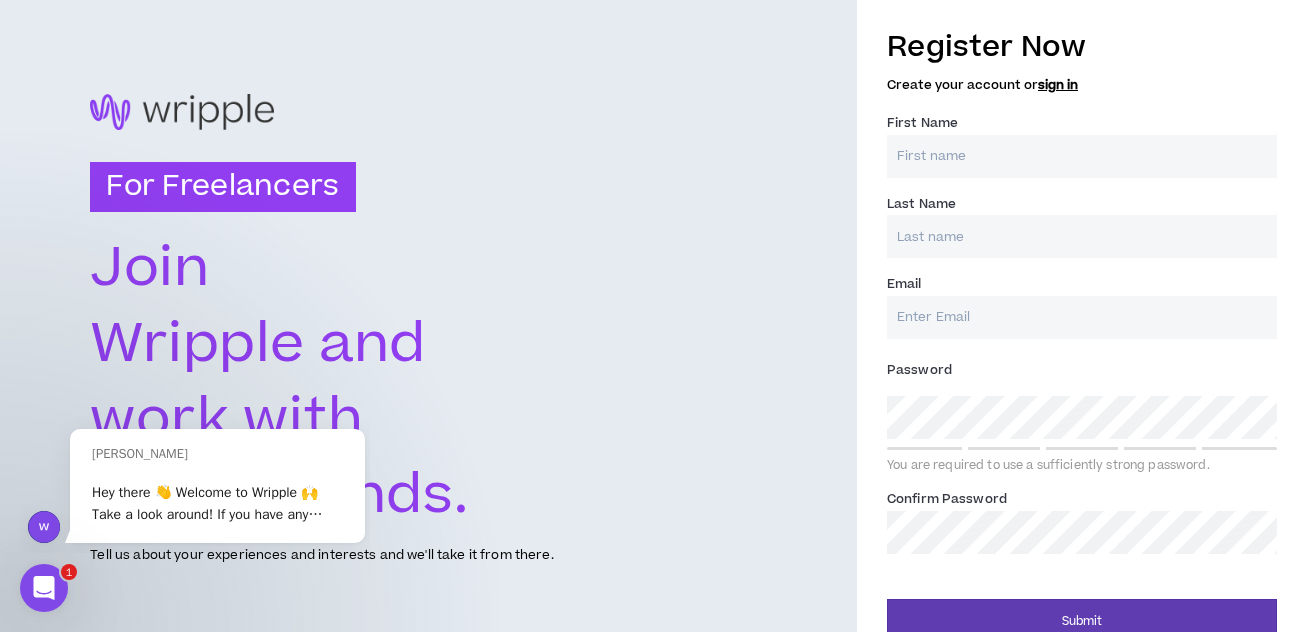 click on "For Freelancers [PERSON_NAME] and work with great brands. Tell us about your experiences and interests and we'll take it from there." at bounding box center (428, 330) 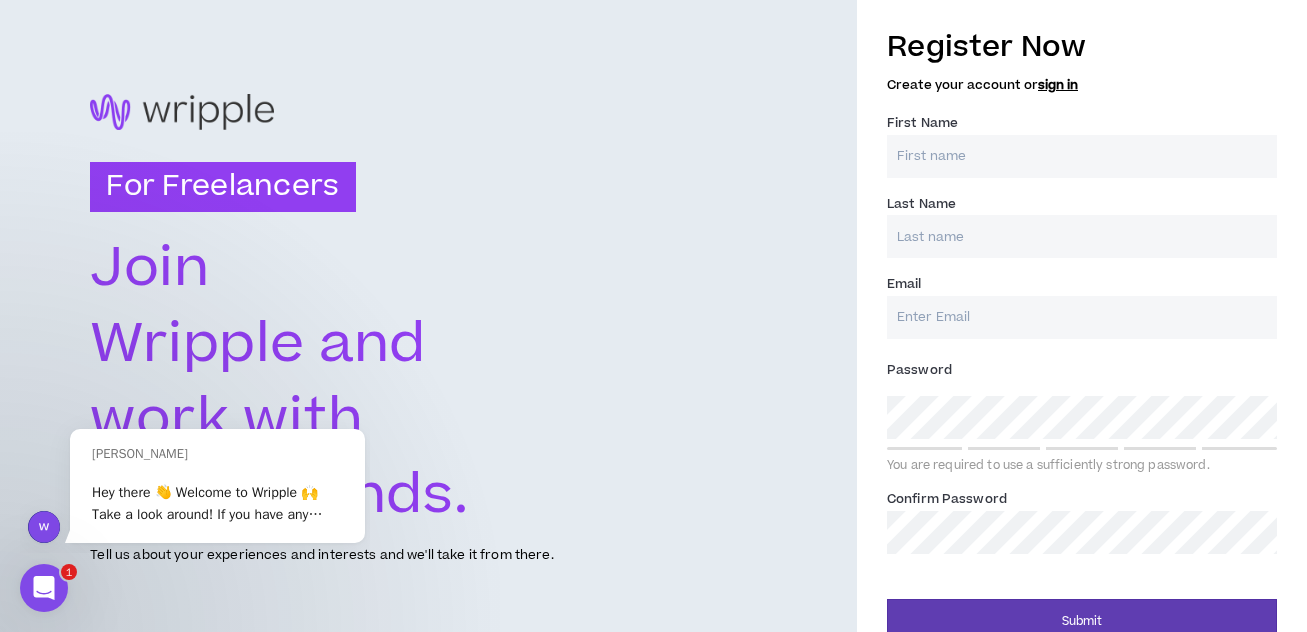 click on "First Name  *" at bounding box center (1082, 156) 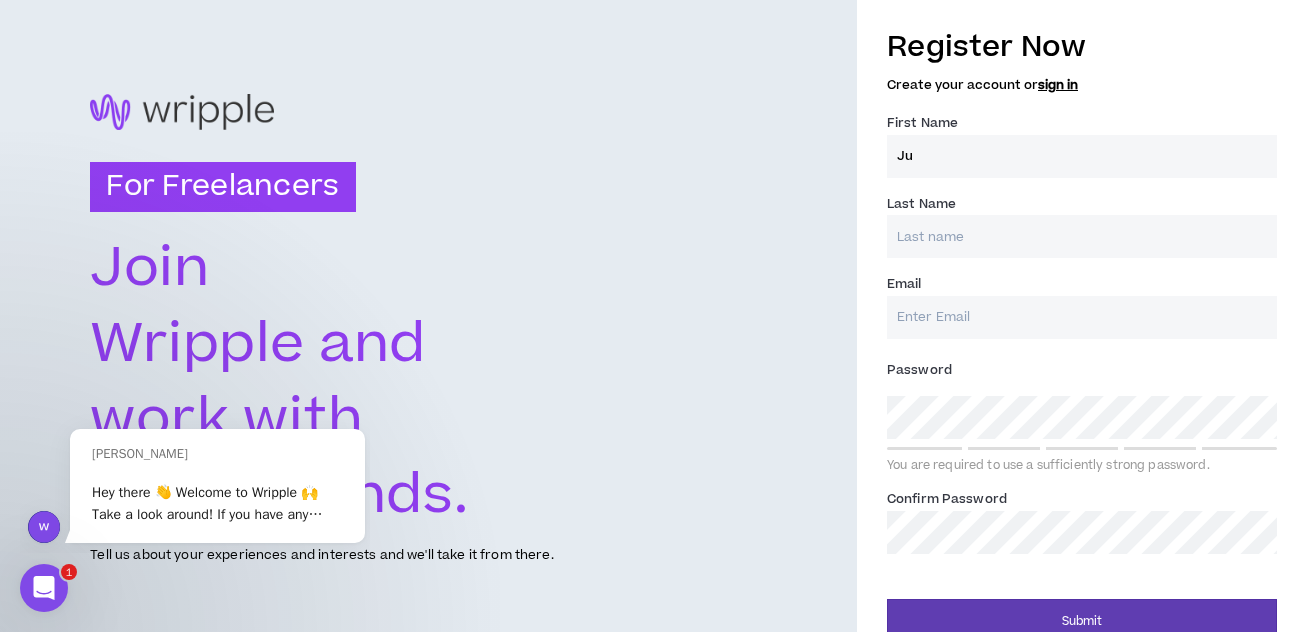 type on "J" 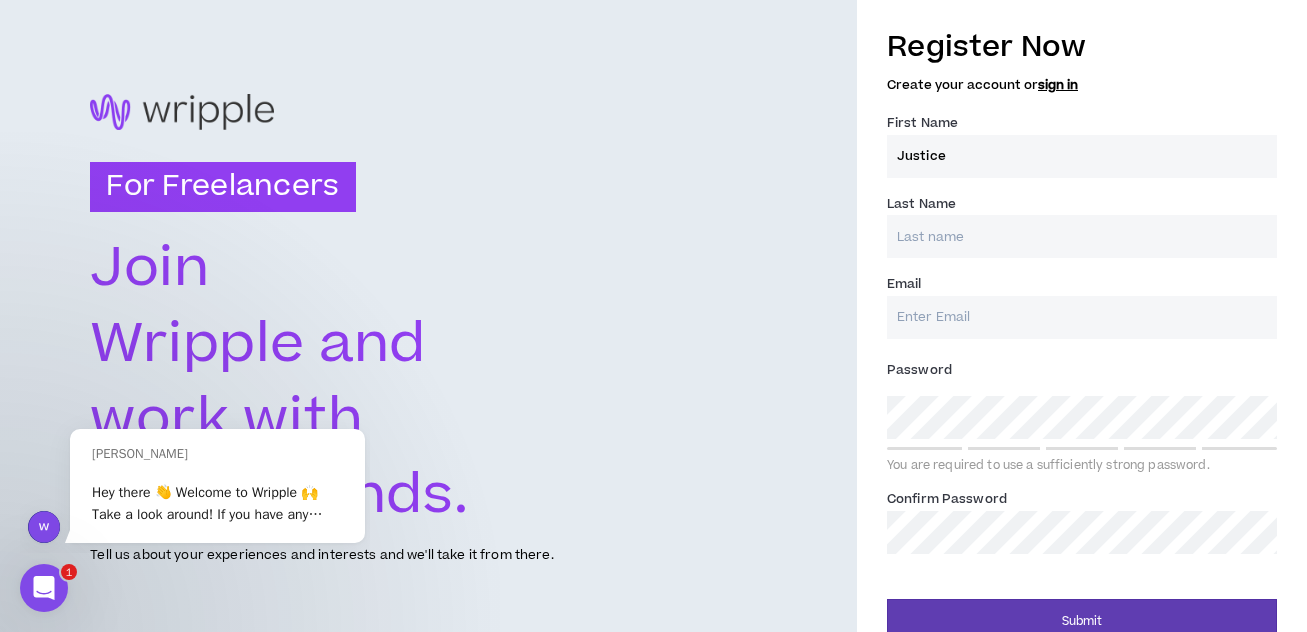 type on "Justice" 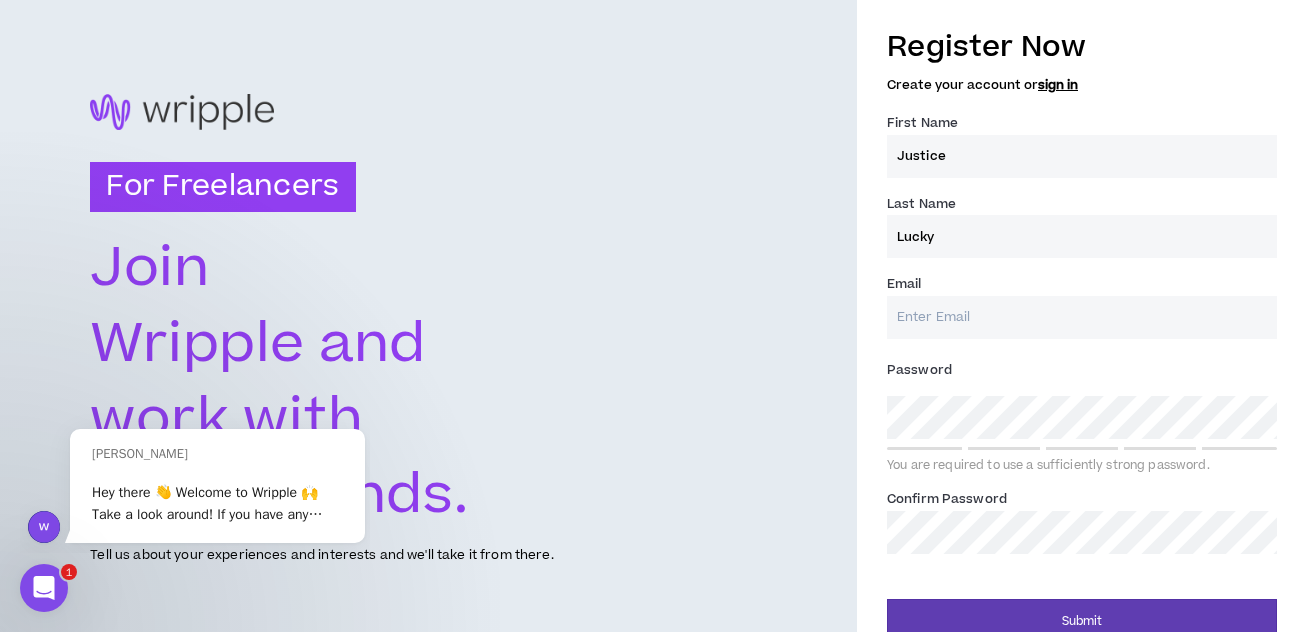 type on "Lucky" 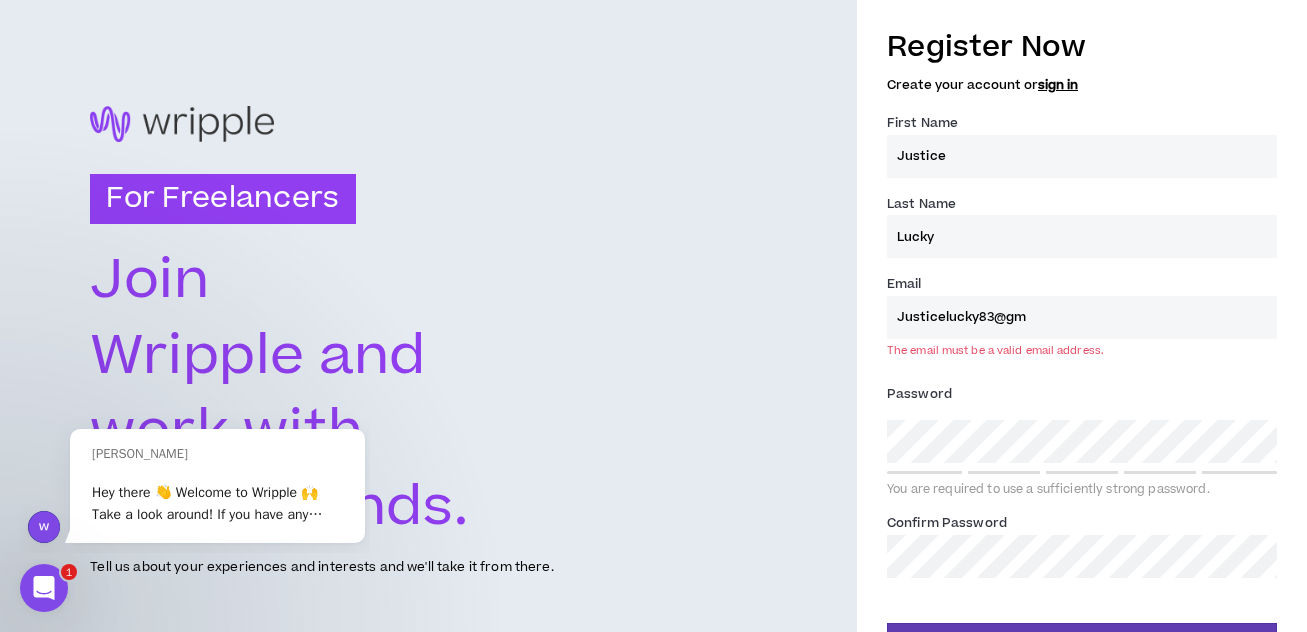 type on "[EMAIL_ADDRESS][DOMAIN_NAME]" 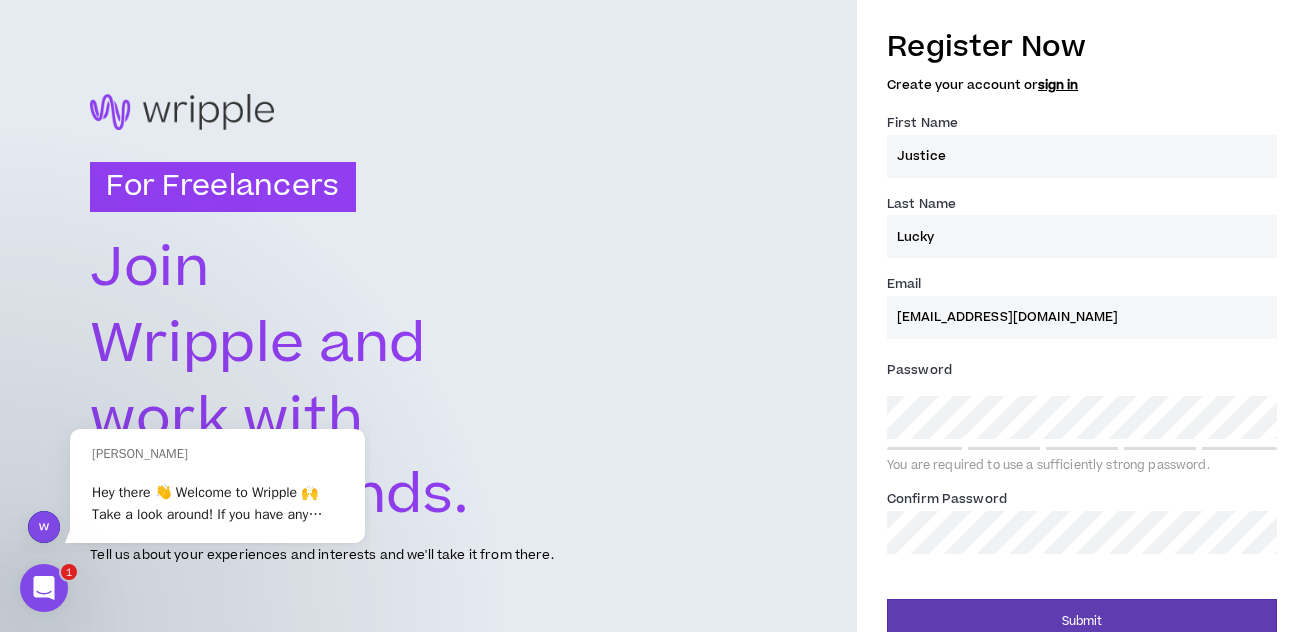 click on "Password  * You are required to use a sufficiently strong password." at bounding box center (1082, 414) 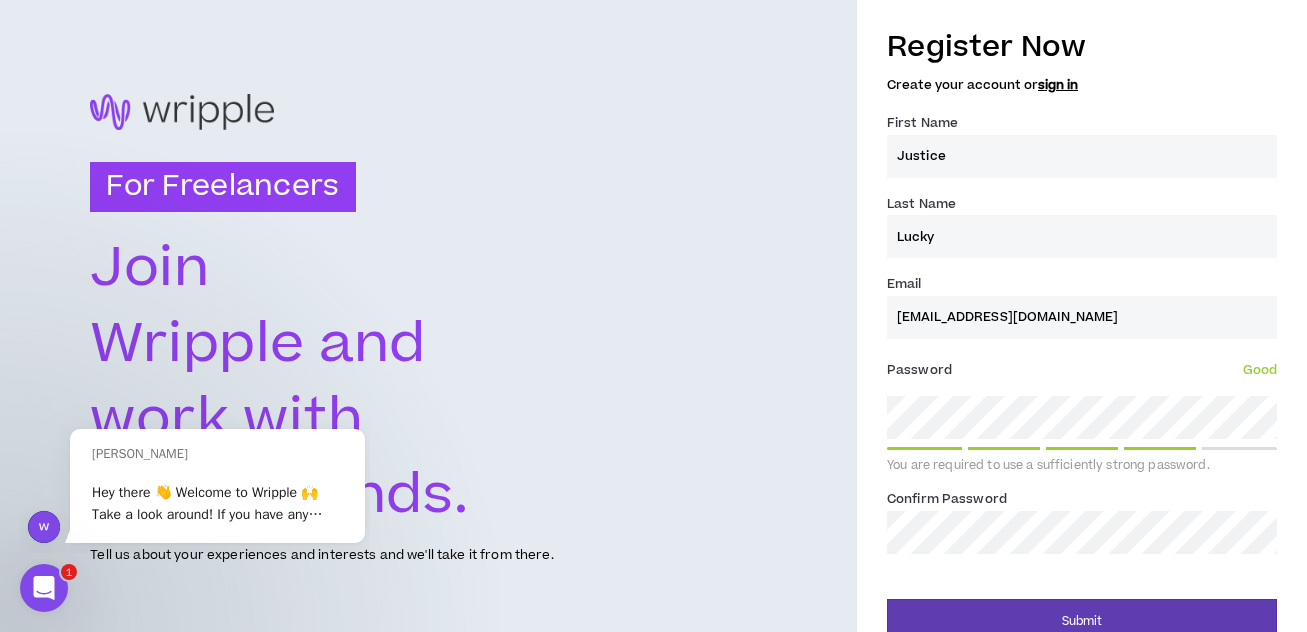 scroll, scrollTop: 28, scrollLeft: 0, axis: vertical 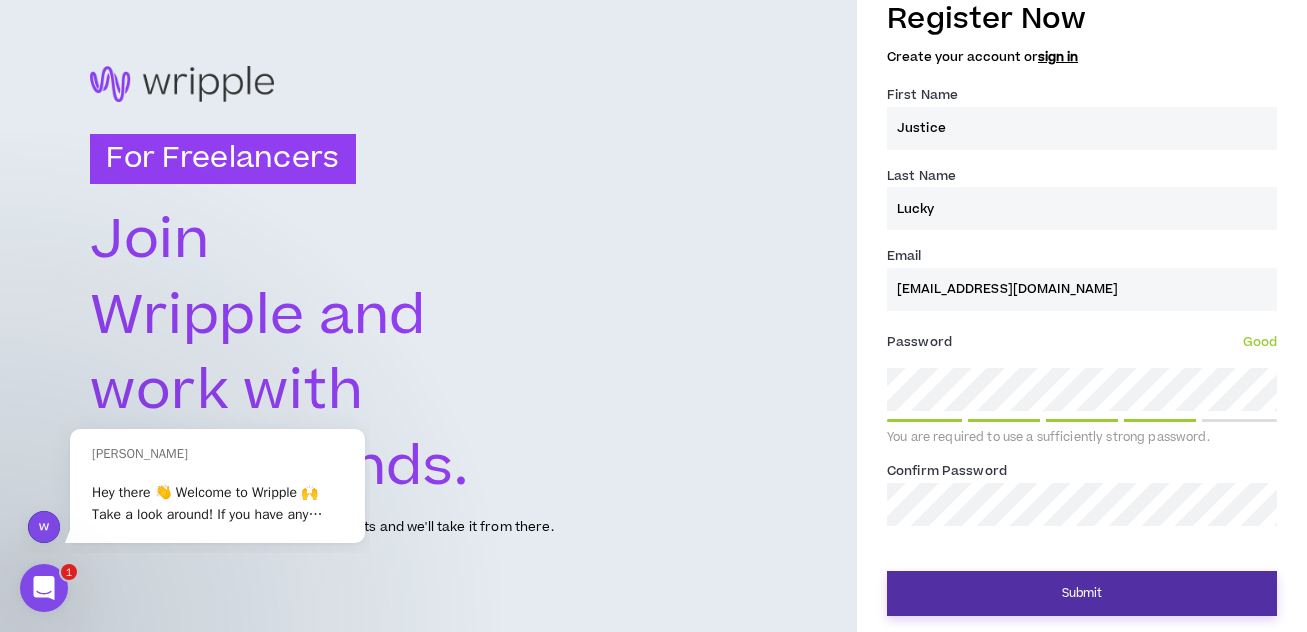 click on "Submit" at bounding box center [1082, 593] 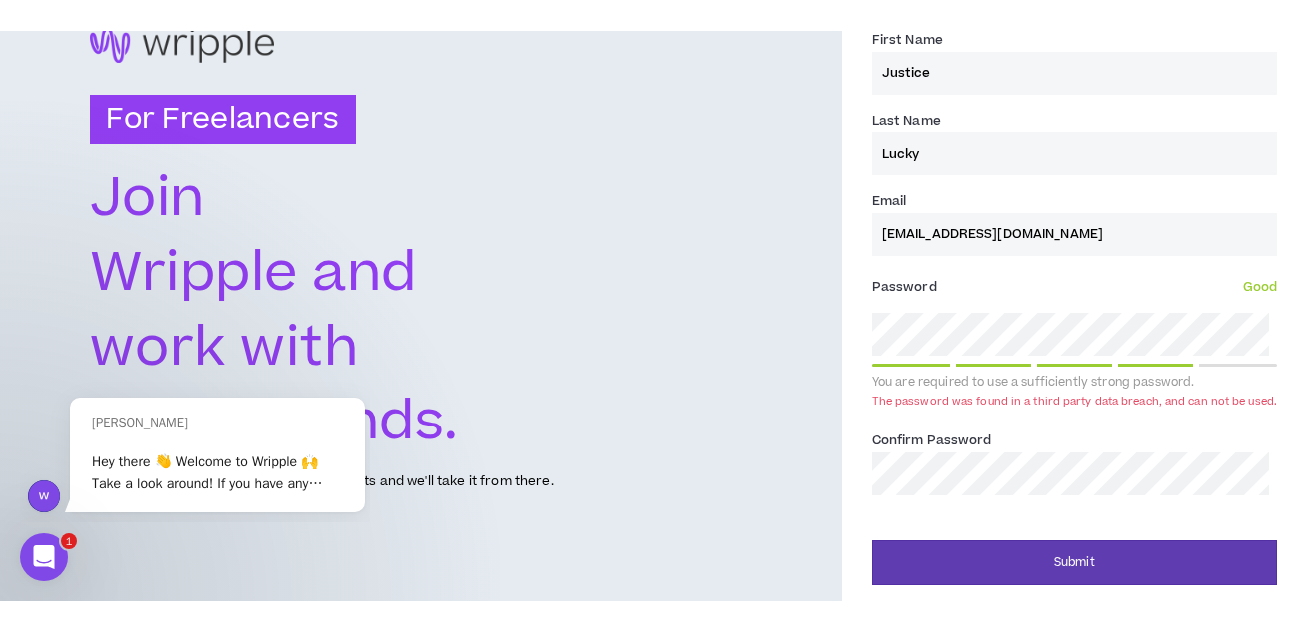 scroll, scrollTop: 52, scrollLeft: 0, axis: vertical 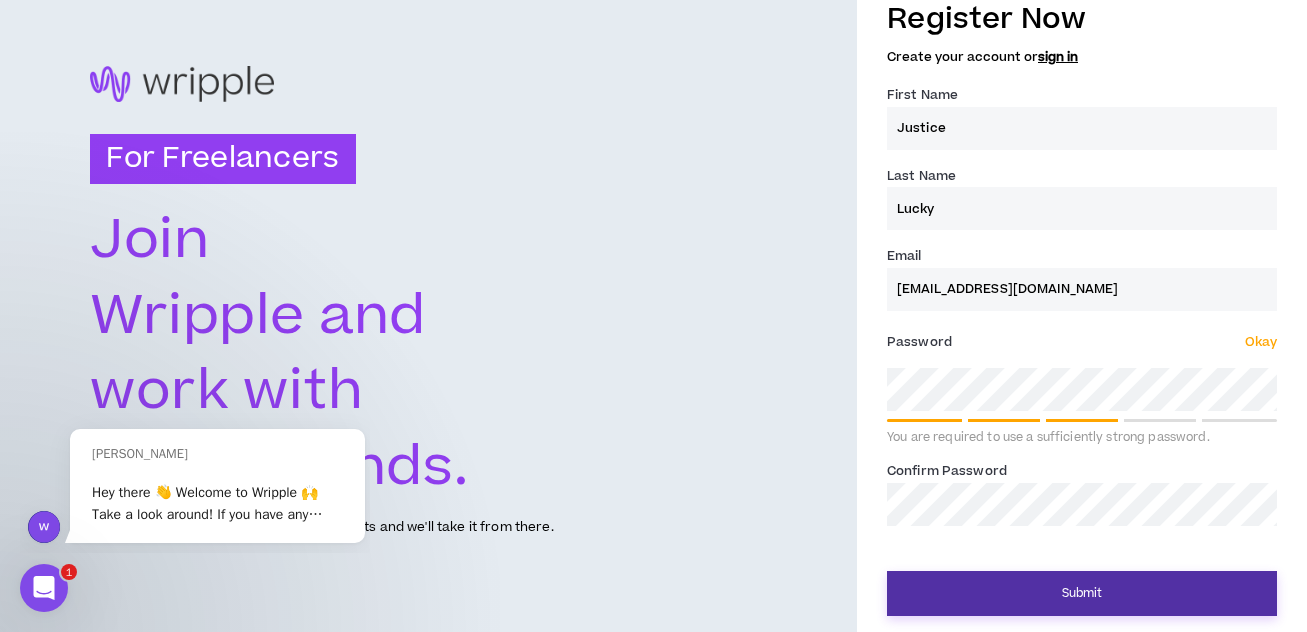 click on "Submit" at bounding box center [1082, 593] 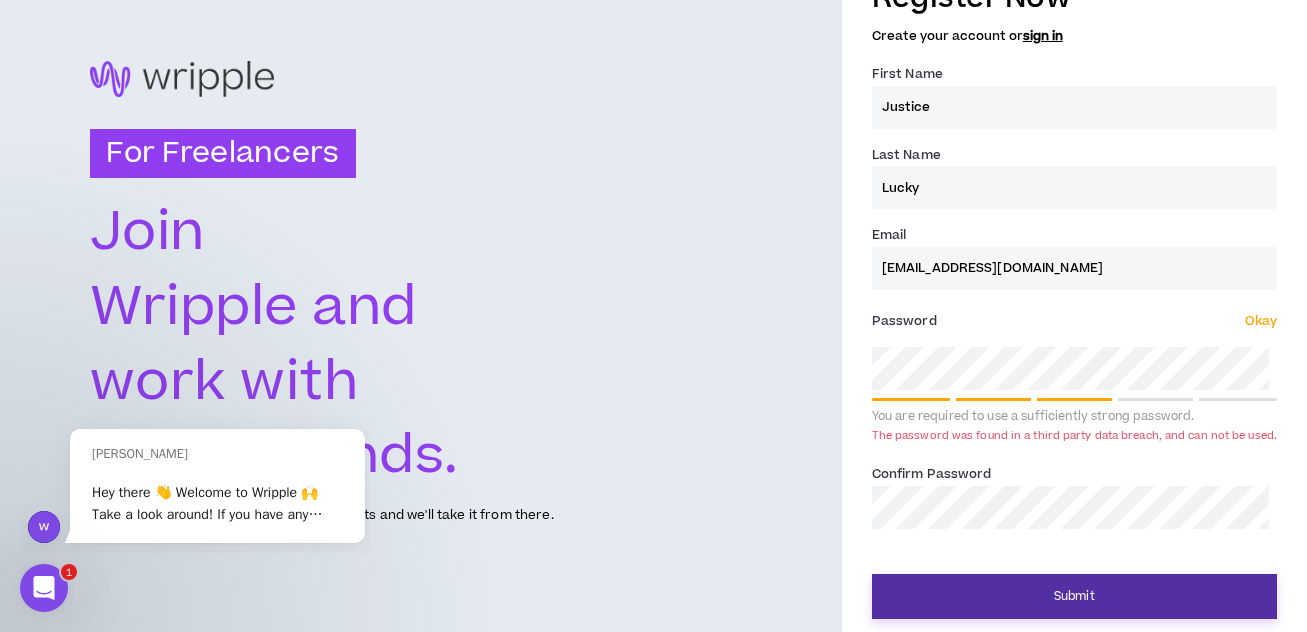 scroll, scrollTop: 52, scrollLeft: 0, axis: vertical 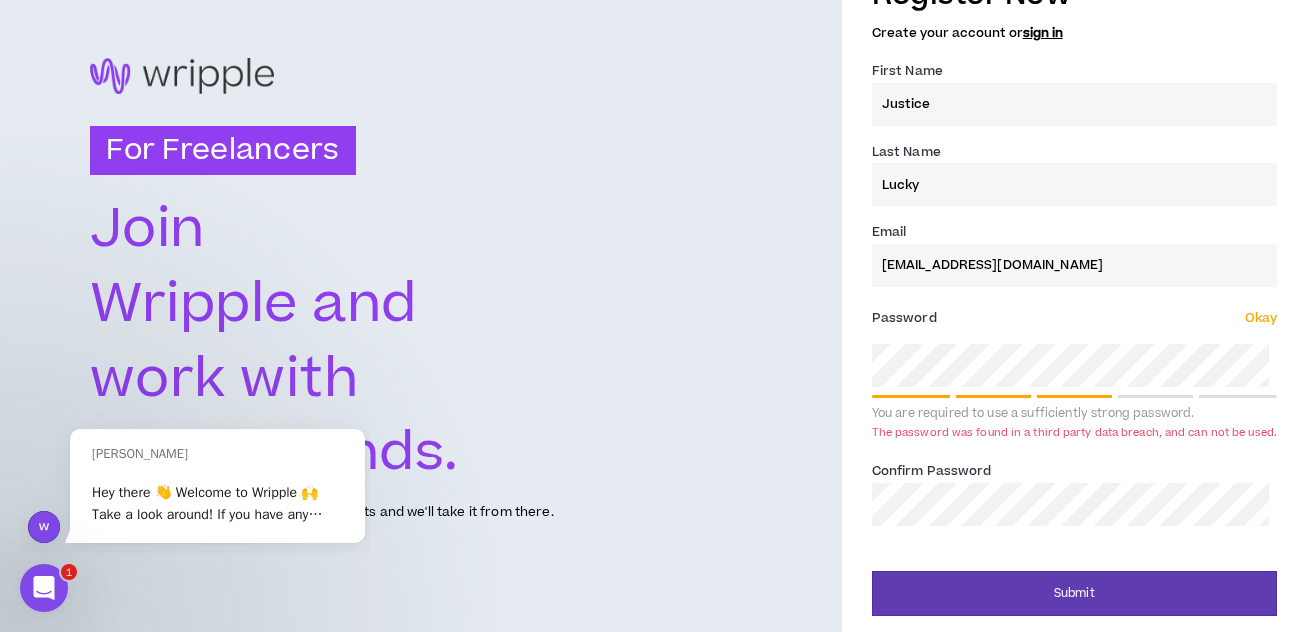 click on "You are required to use a sufficiently strong password." at bounding box center [1074, 408] 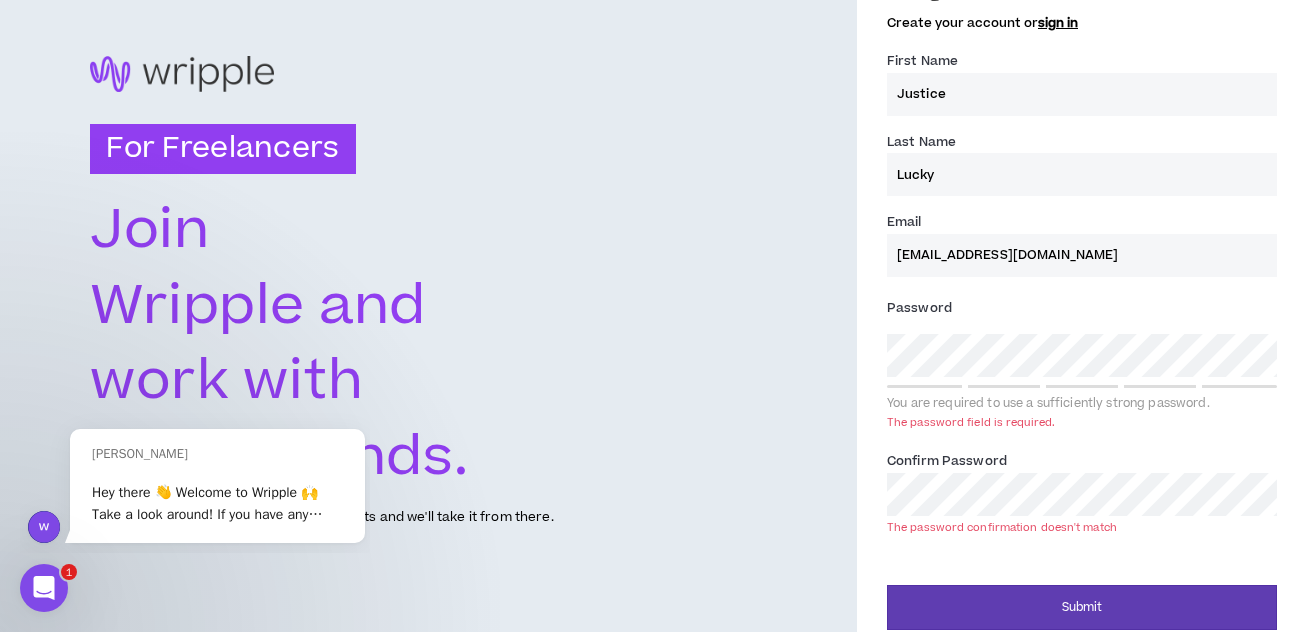 scroll, scrollTop: 50, scrollLeft: 0, axis: vertical 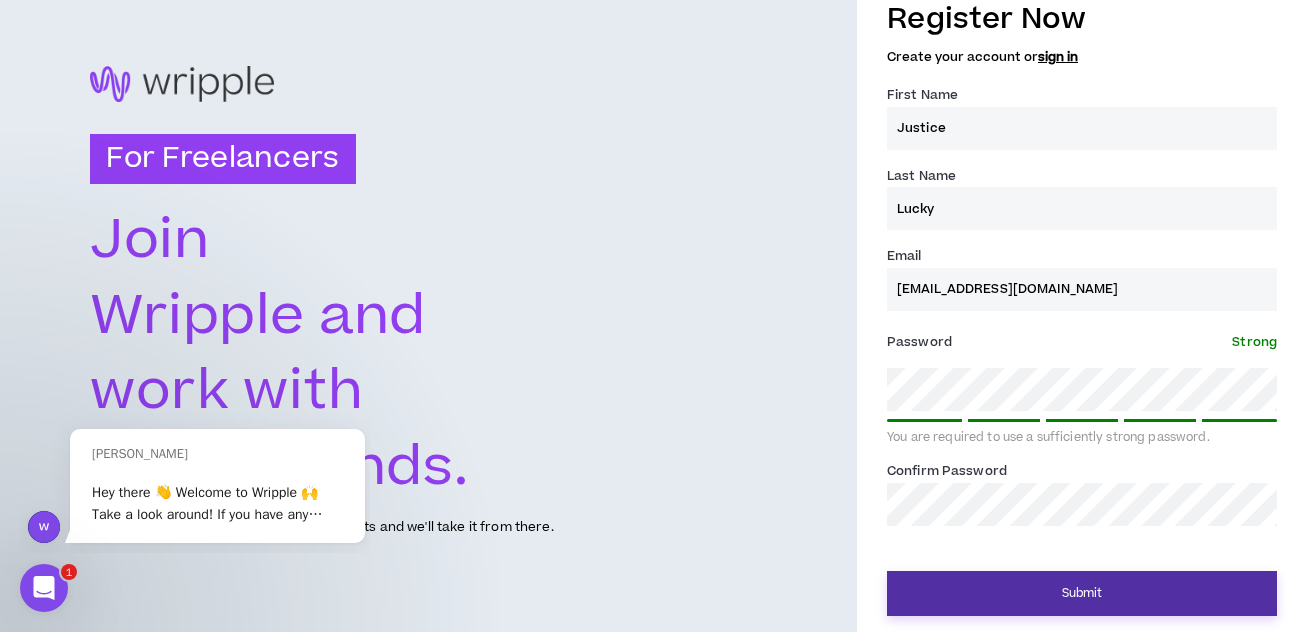 click on "Submit" at bounding box center (1082, 593) 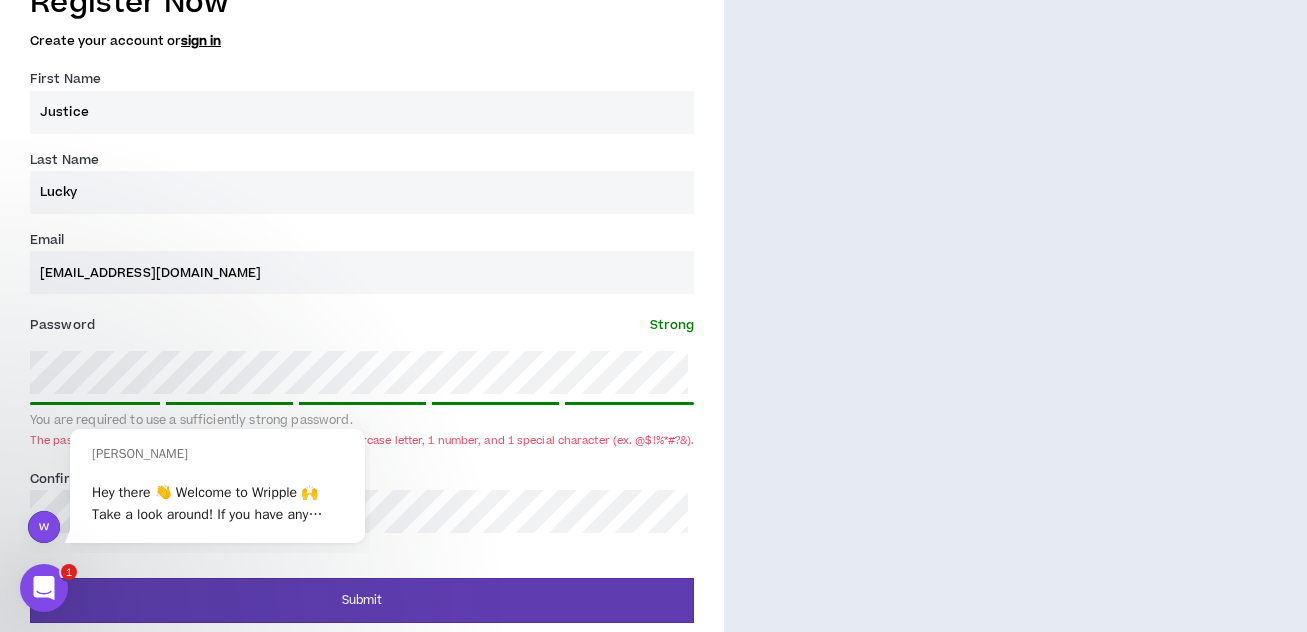 scroll, scrollTop: 710, scrollLeft: 0, axis: vertical 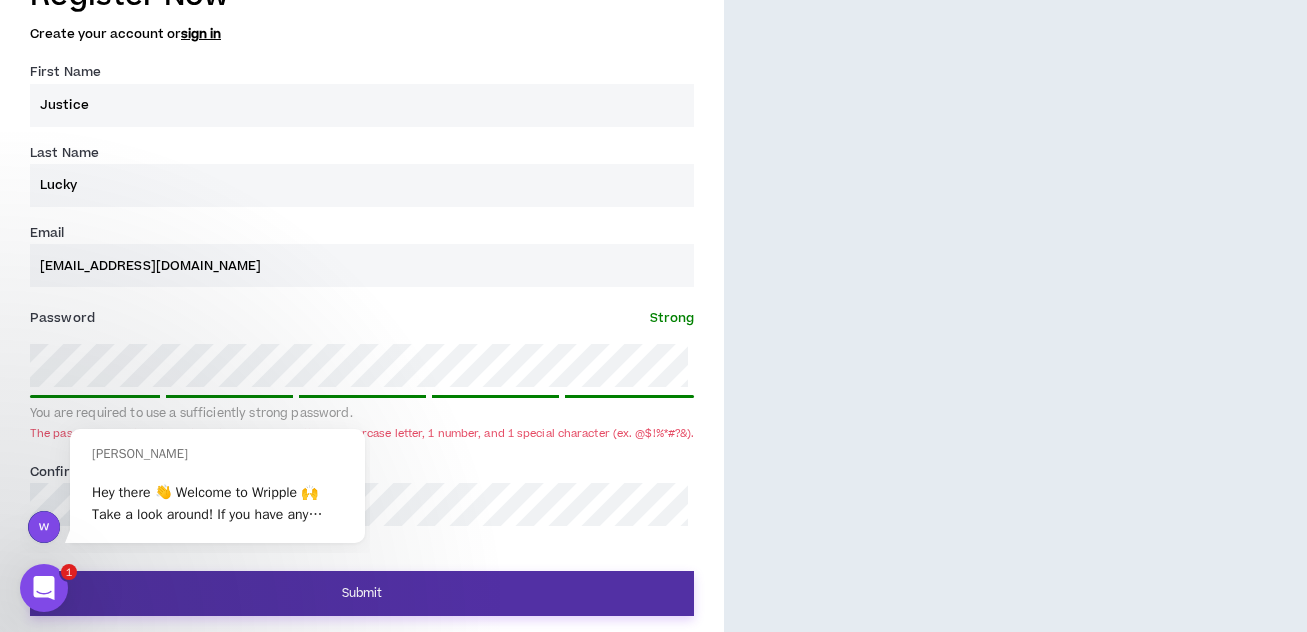 click on "Submit" at bounding box center [362, 593] 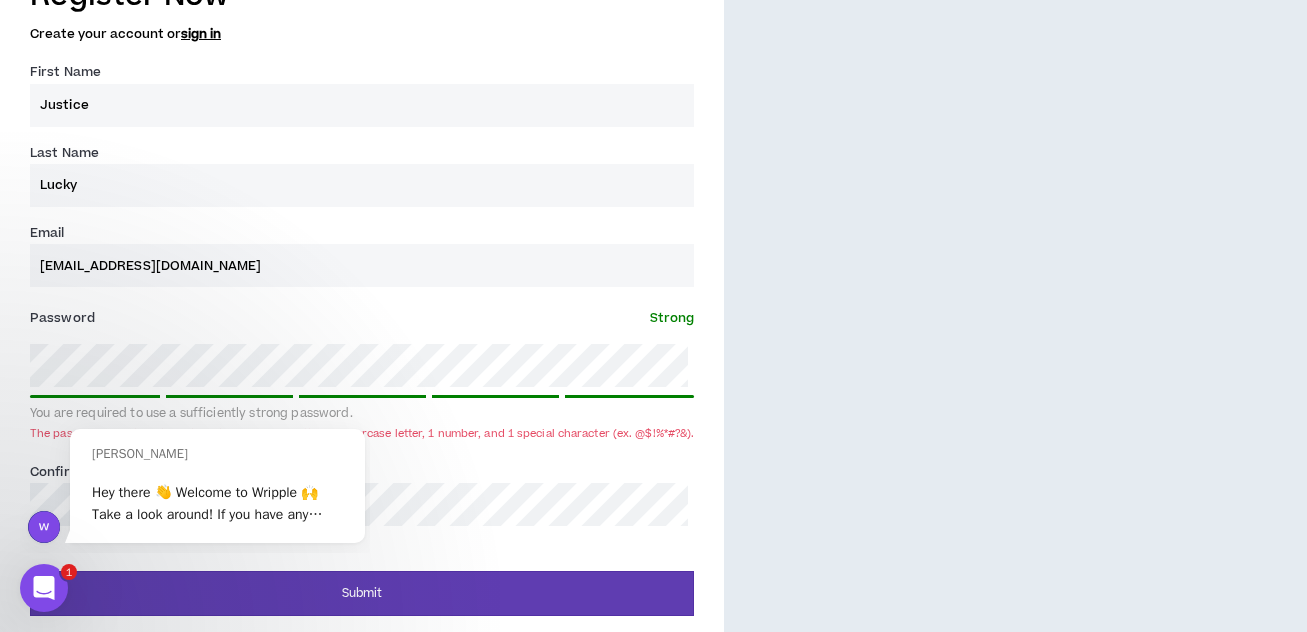 click on "1" at bounding box center (69, 572) 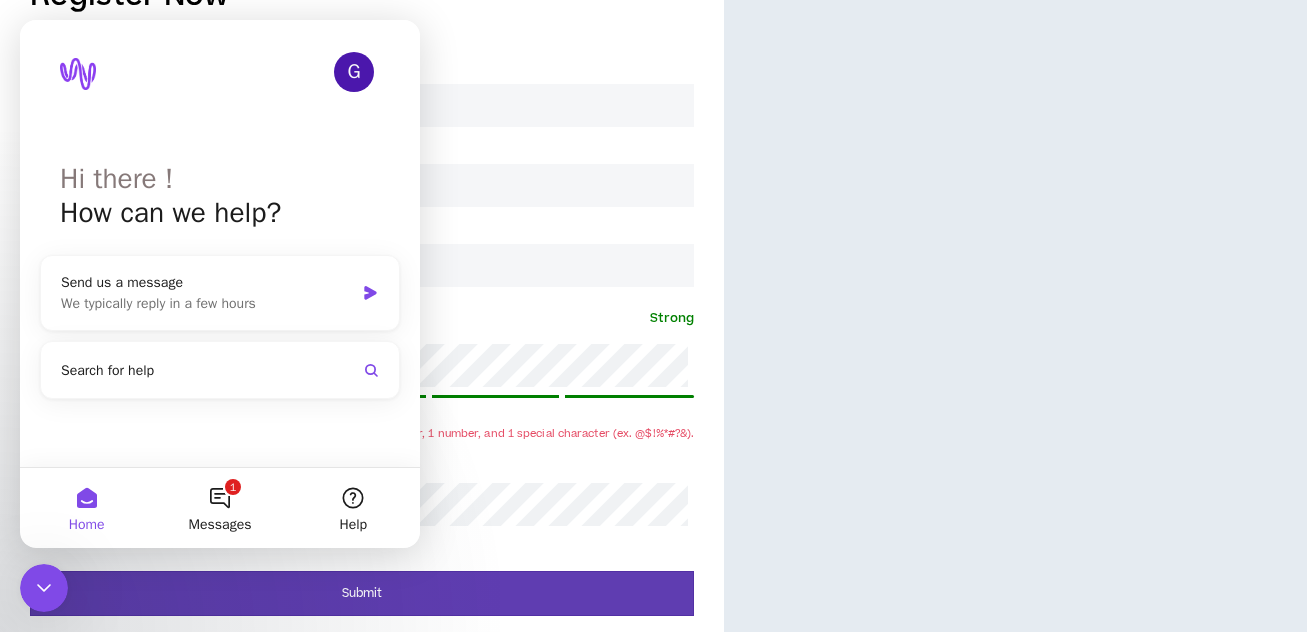scroll, scrollTop: 0, scrollLeft: 0, axis: both 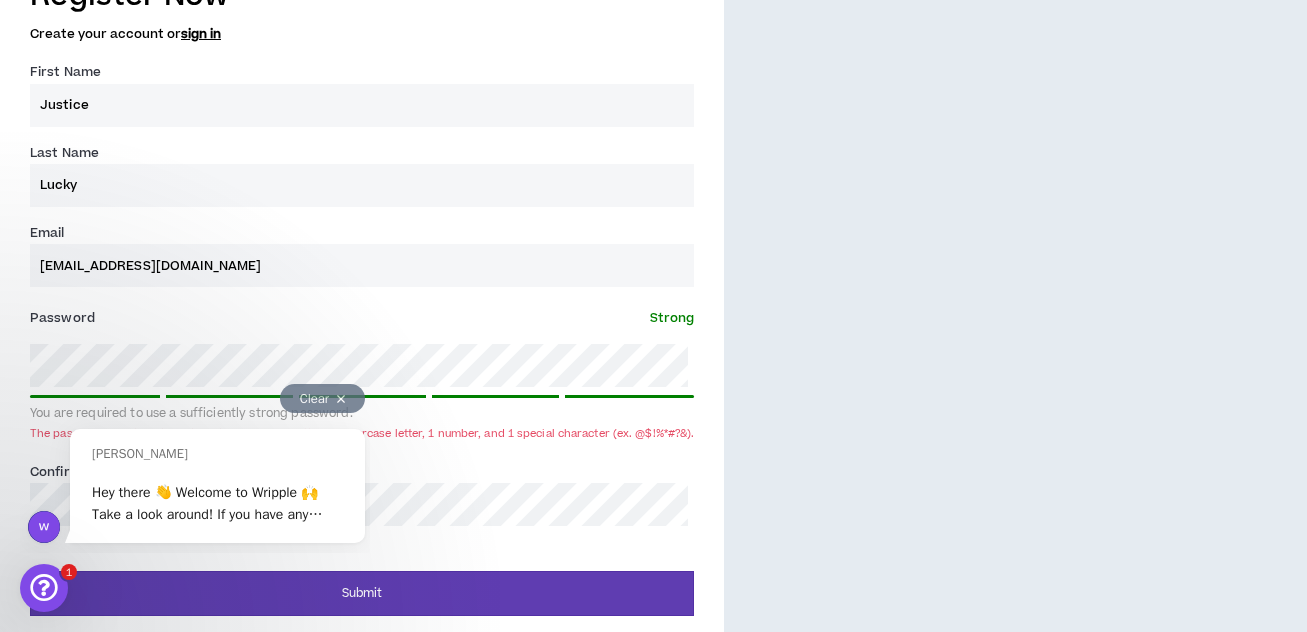 click at bounding box center (44, 527) 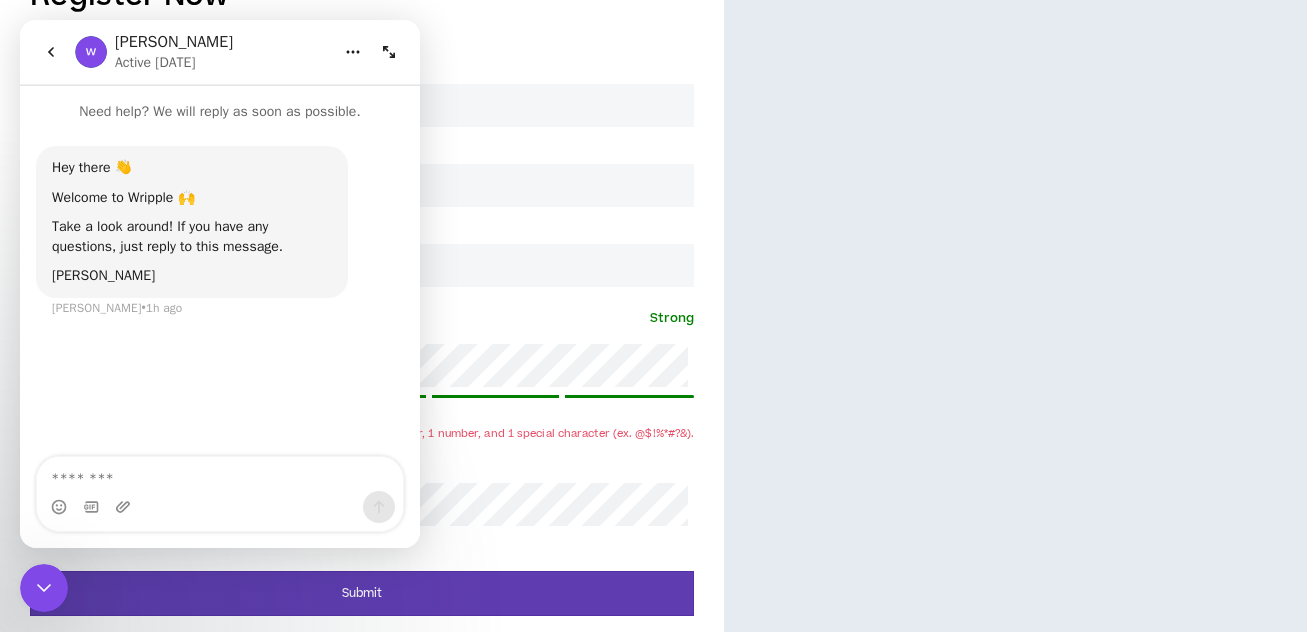 click 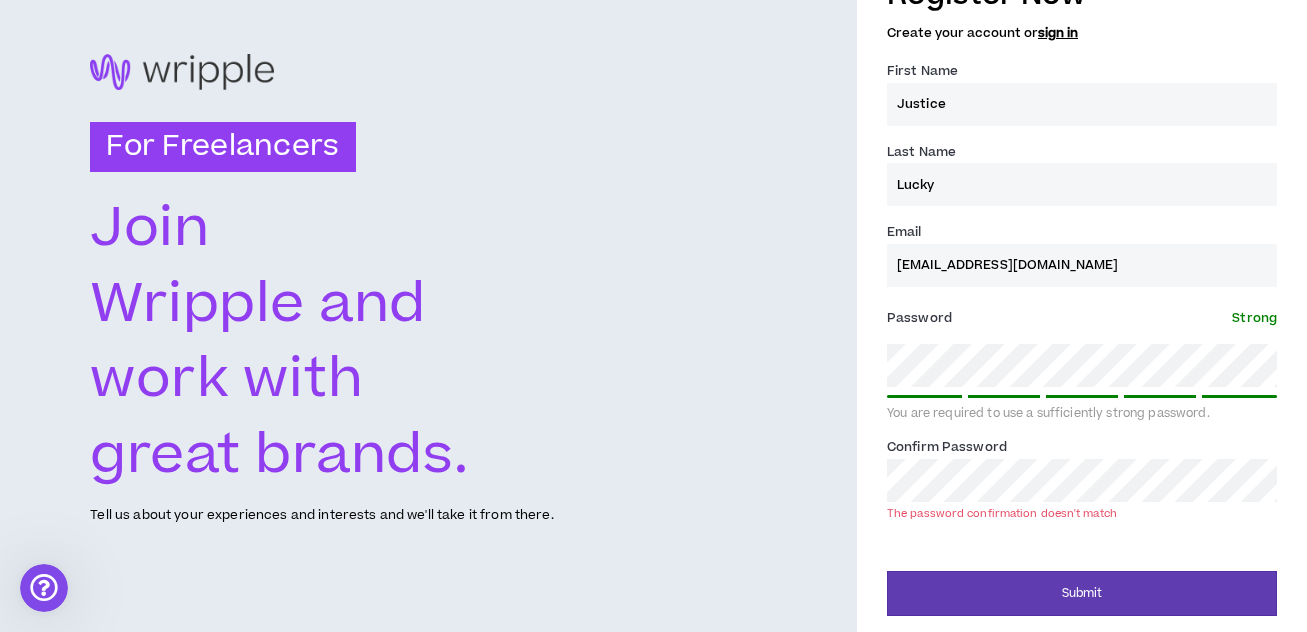 scroll, scrollTop: 51, scrollLeft: 0, axis: vertical 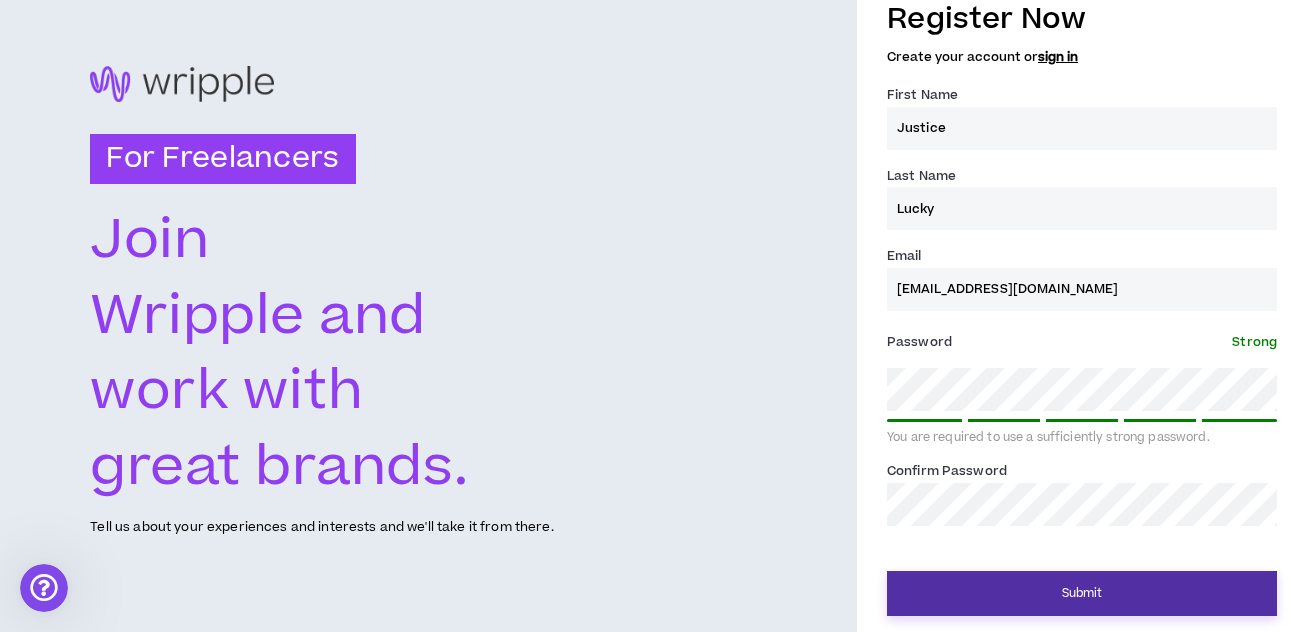 click on "Submit" at bounding box center (1082, 593) 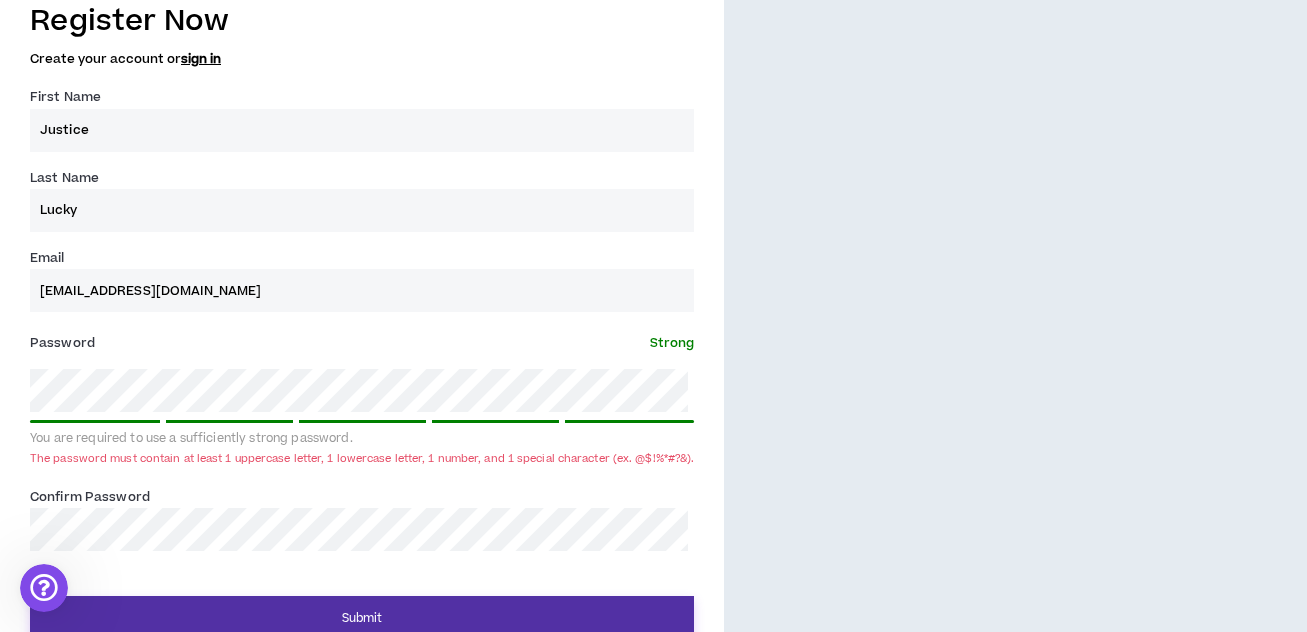 scroll, scrollTop: 710, scrollLeft: 0, axis: vertical 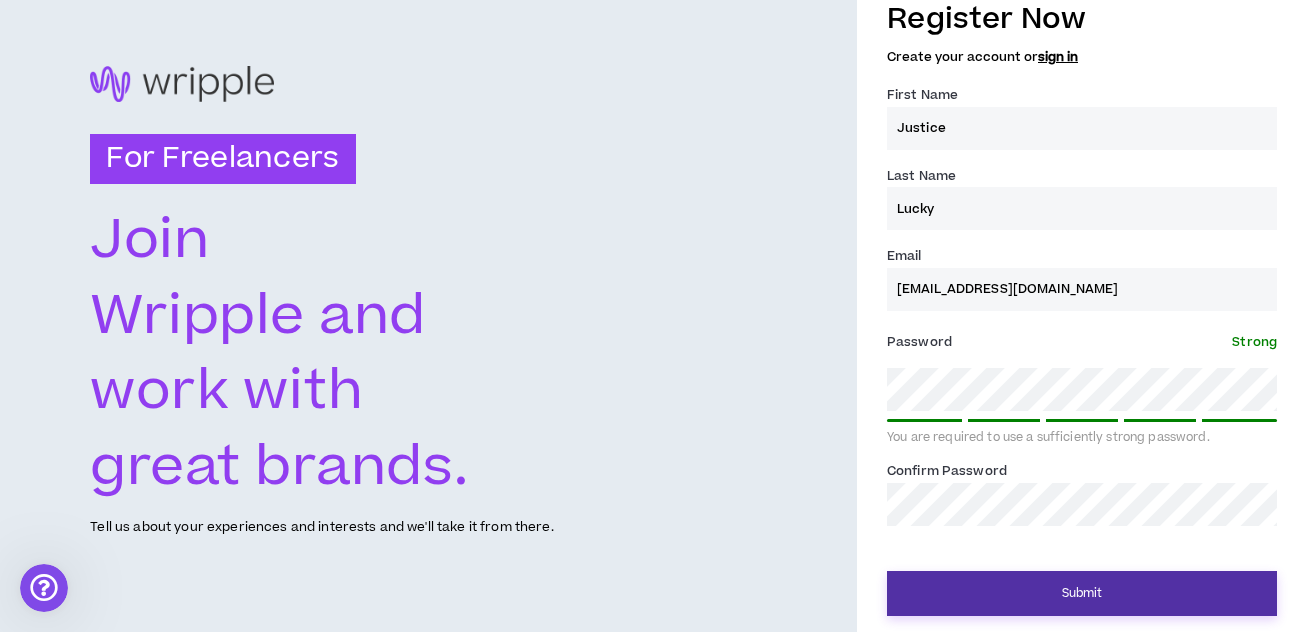 click on "Submit" at bounding box center (1082, 593) 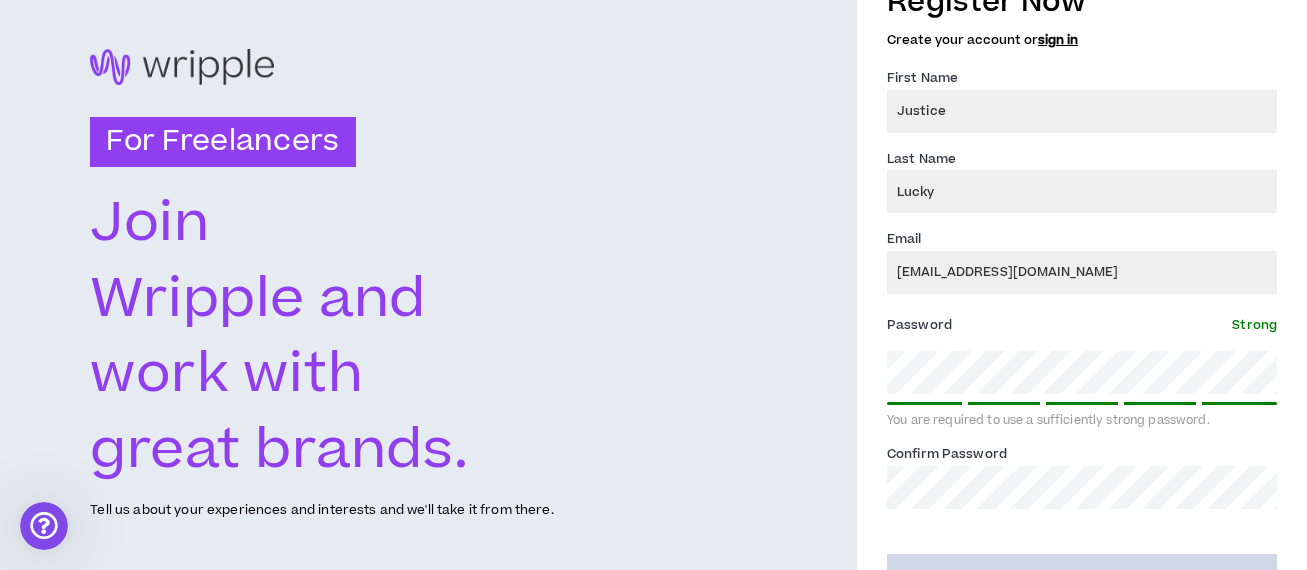scroll, scrollTop: 90, scrollLeft: 0, axis: vertical 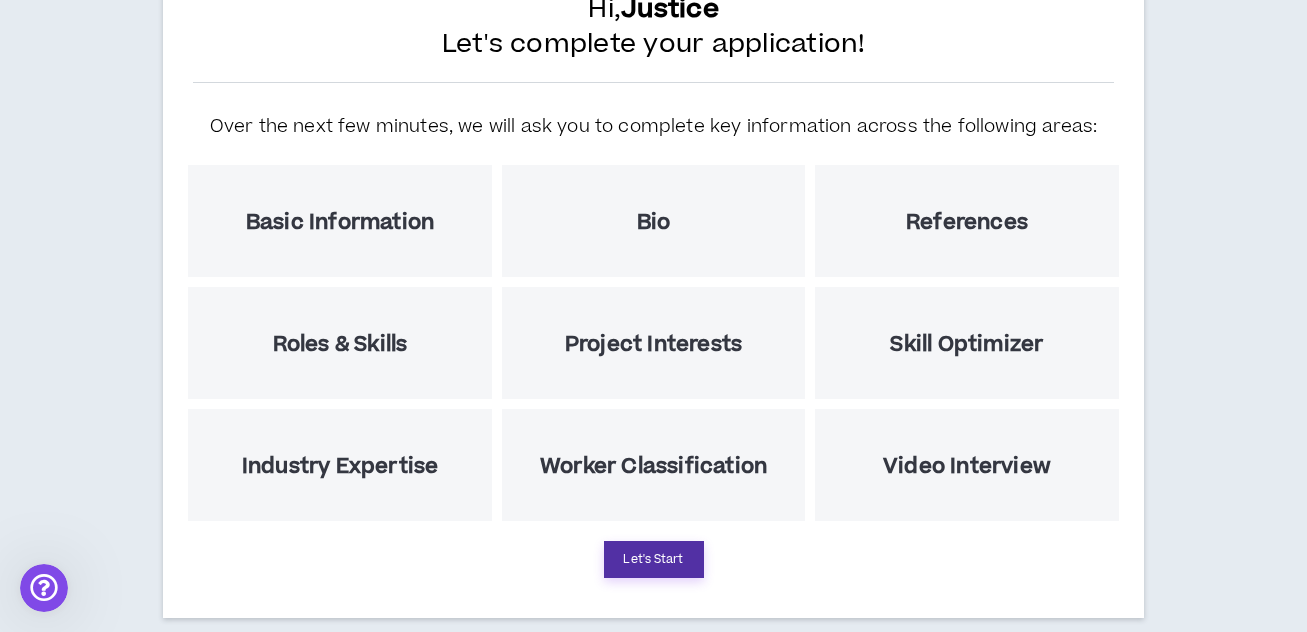 click on "Let's Start" at bounding box center (654, 559) 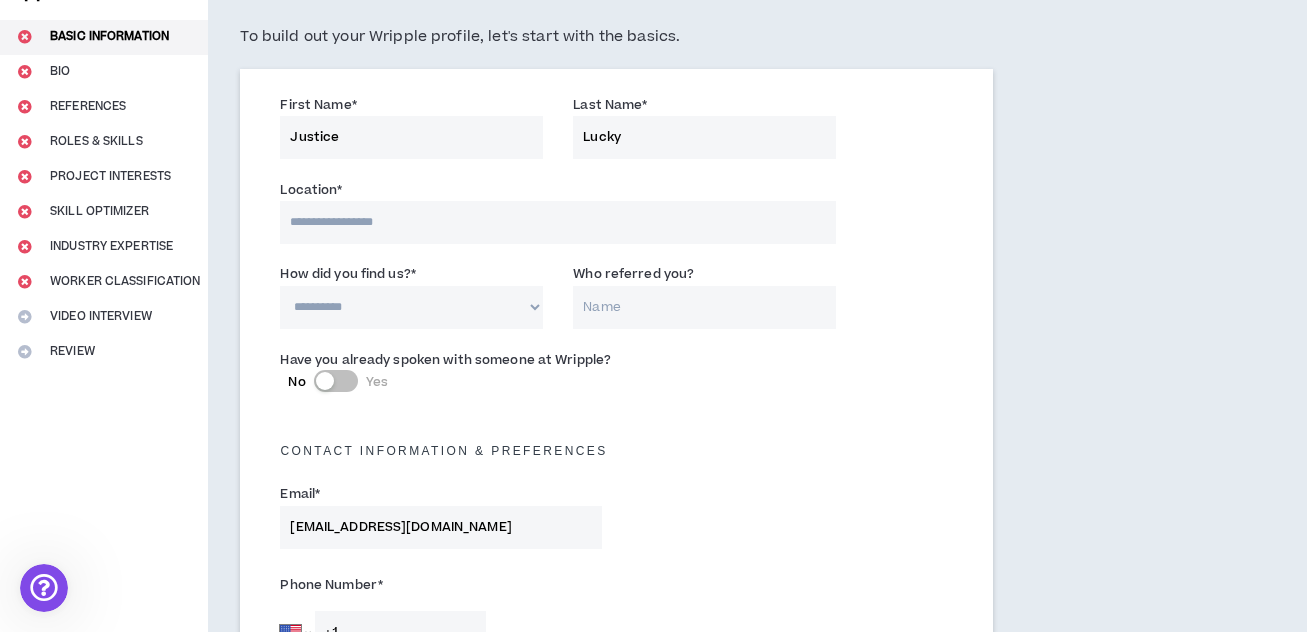 scroll, scrollTop: 0, scrollLeft: 0, axis: both 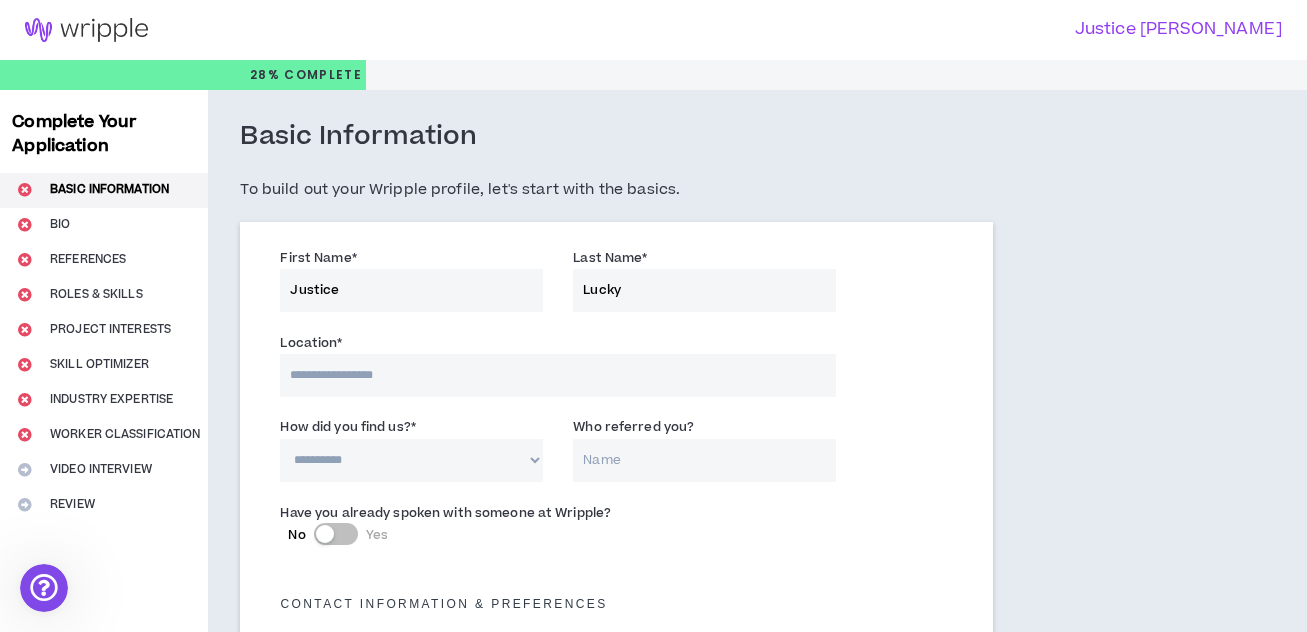 click at bounding box center (558, 375) 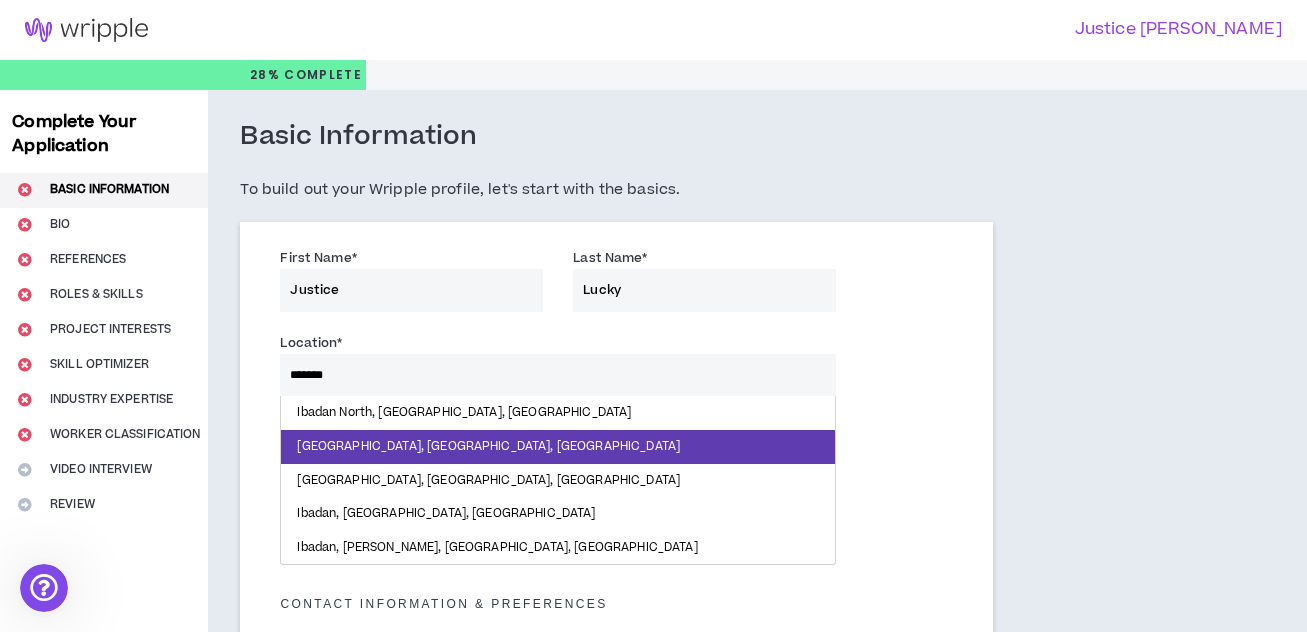 type on "******" 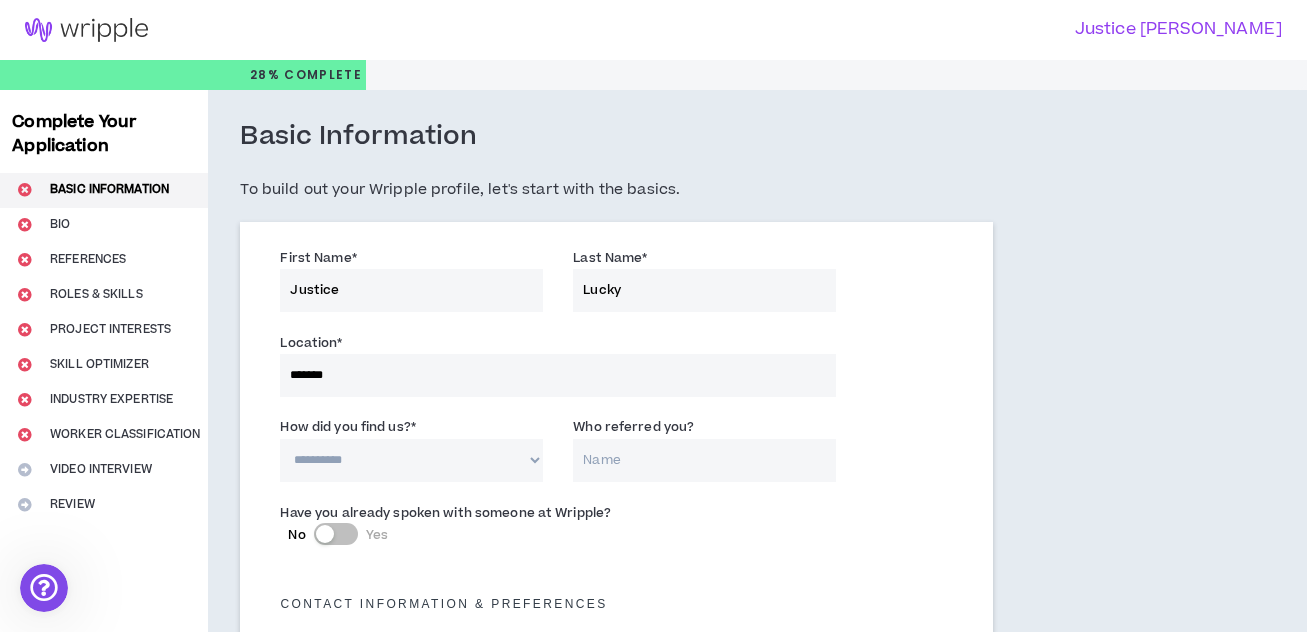 drag, startPoint x: 394, startPoint y: 461, endPoint x: 346, endPoint y: 371, distance: 102 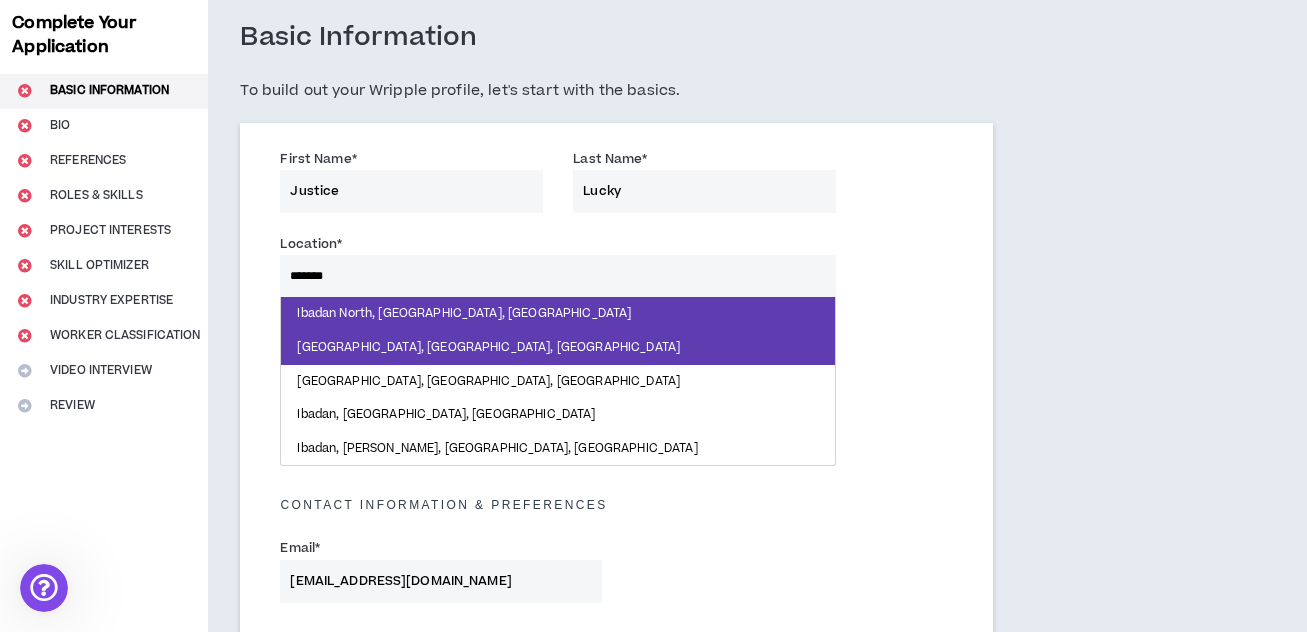 scroll, scrollTop: 86, scrollLeft: 0, axis: vertical 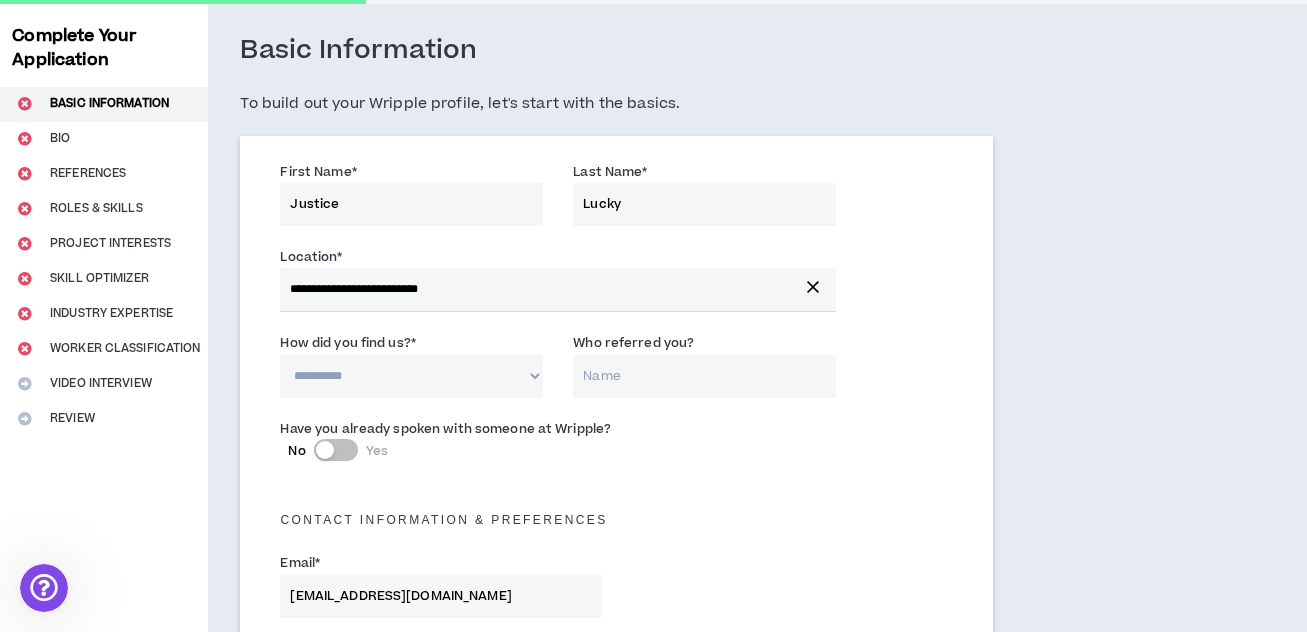 click on "**********" at bounding box center (411, 376) 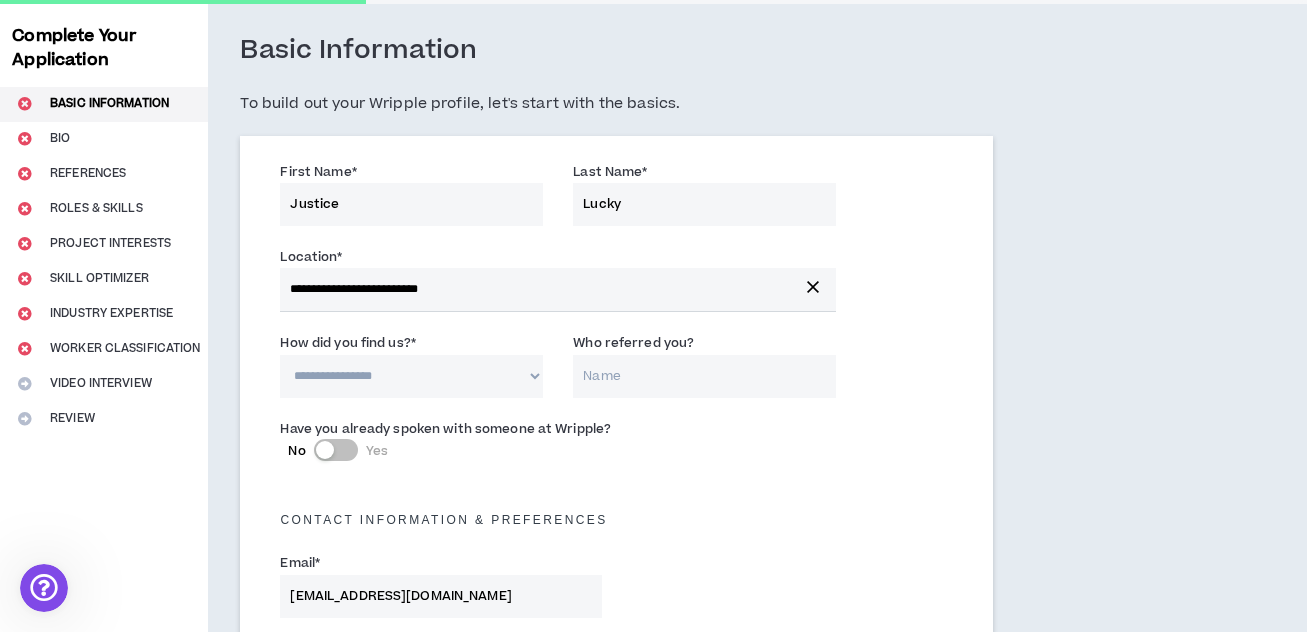 click on "**********" at bounding box center [411, 376] 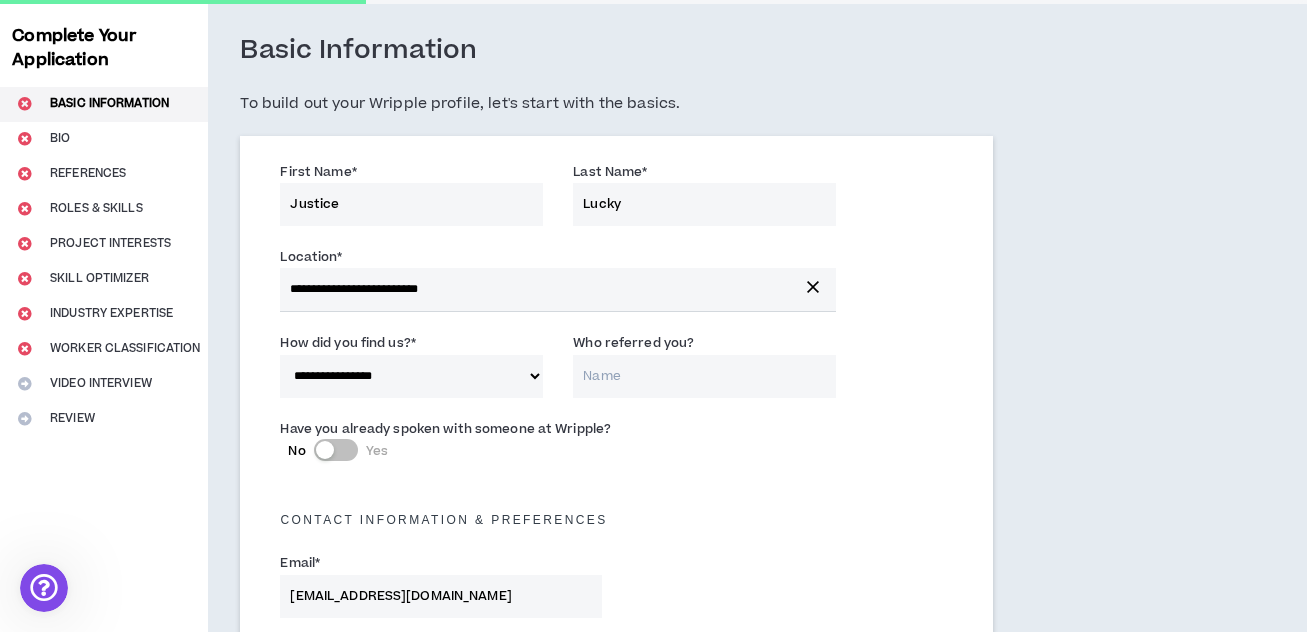 click on "Who referred you?" at bounding box center [704, 376] 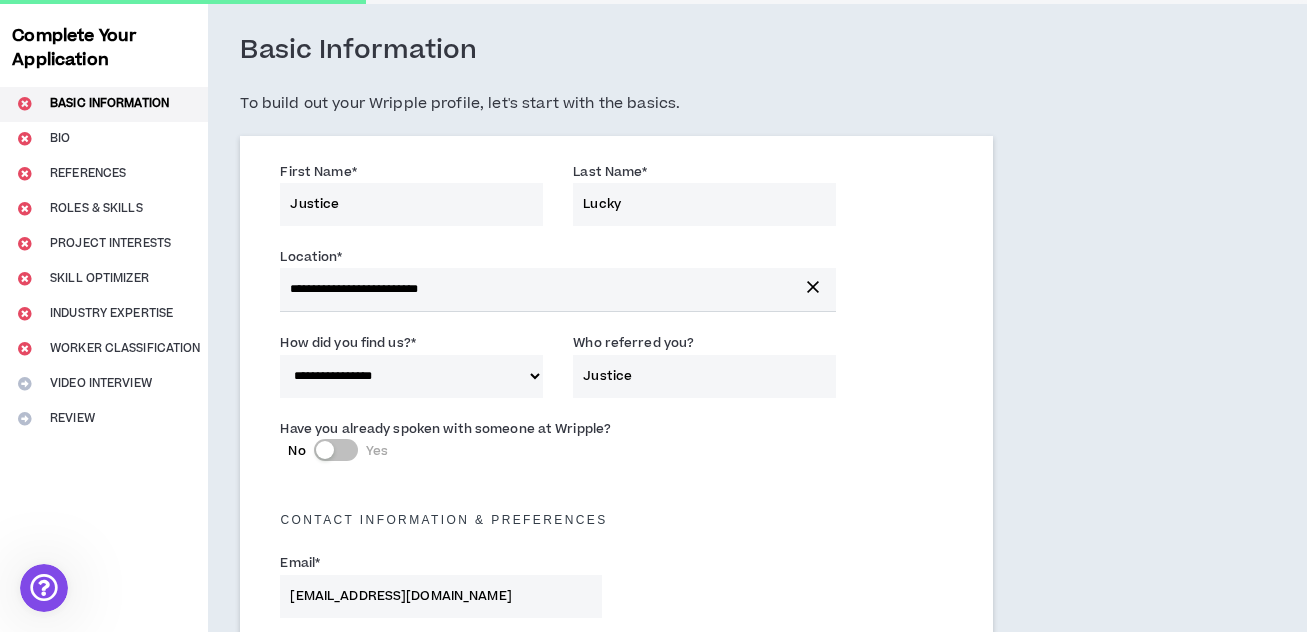 type on "Justice" 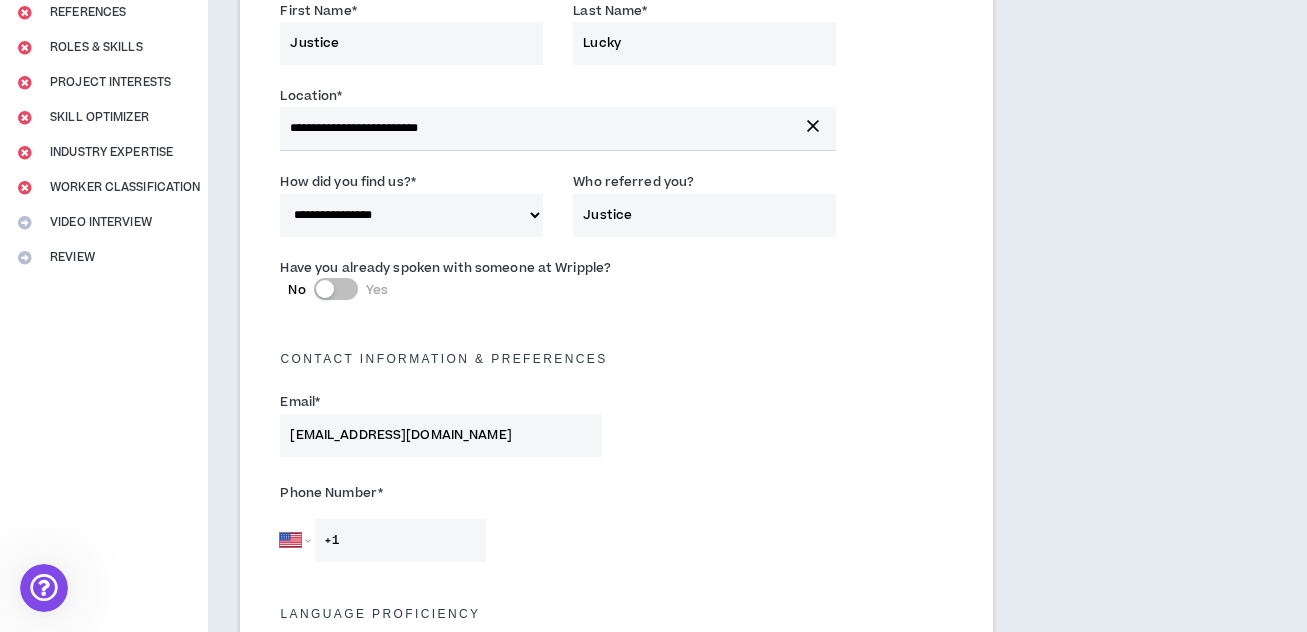 scroll, scrollTop: 280, scrollLeft: 0, axis: vertical 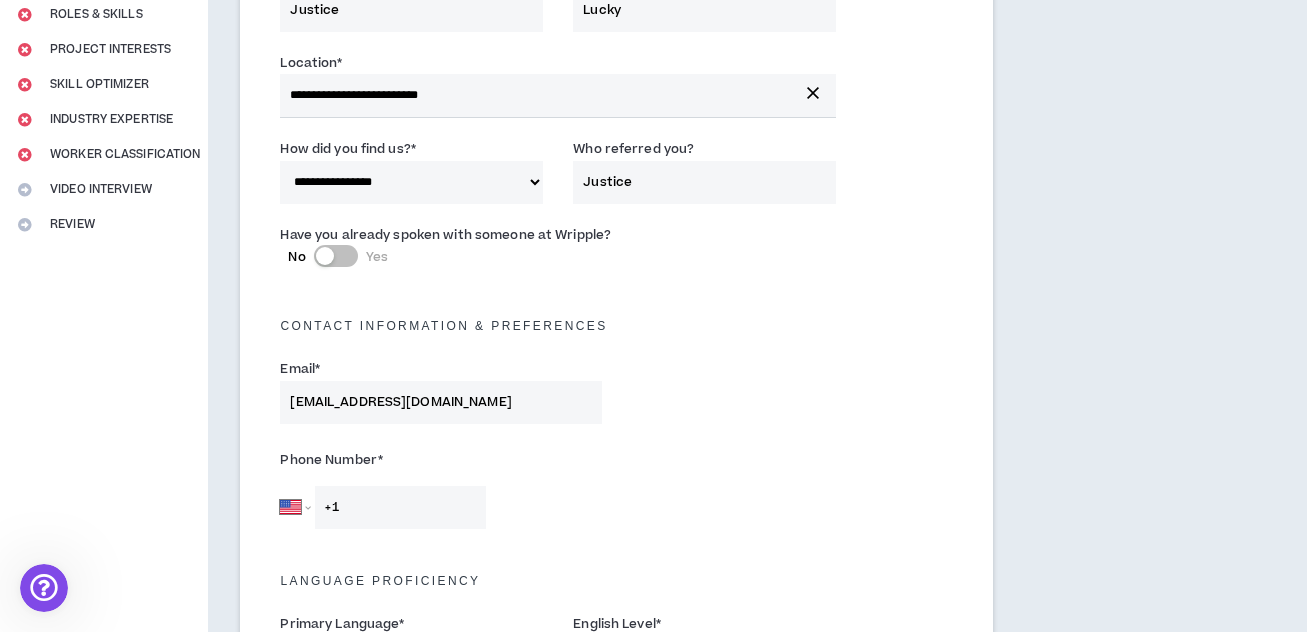 drag, startPoint x: 338, startPoint y: 456, endPoint x: 341, endPoint y: 259, distance: 197.02284 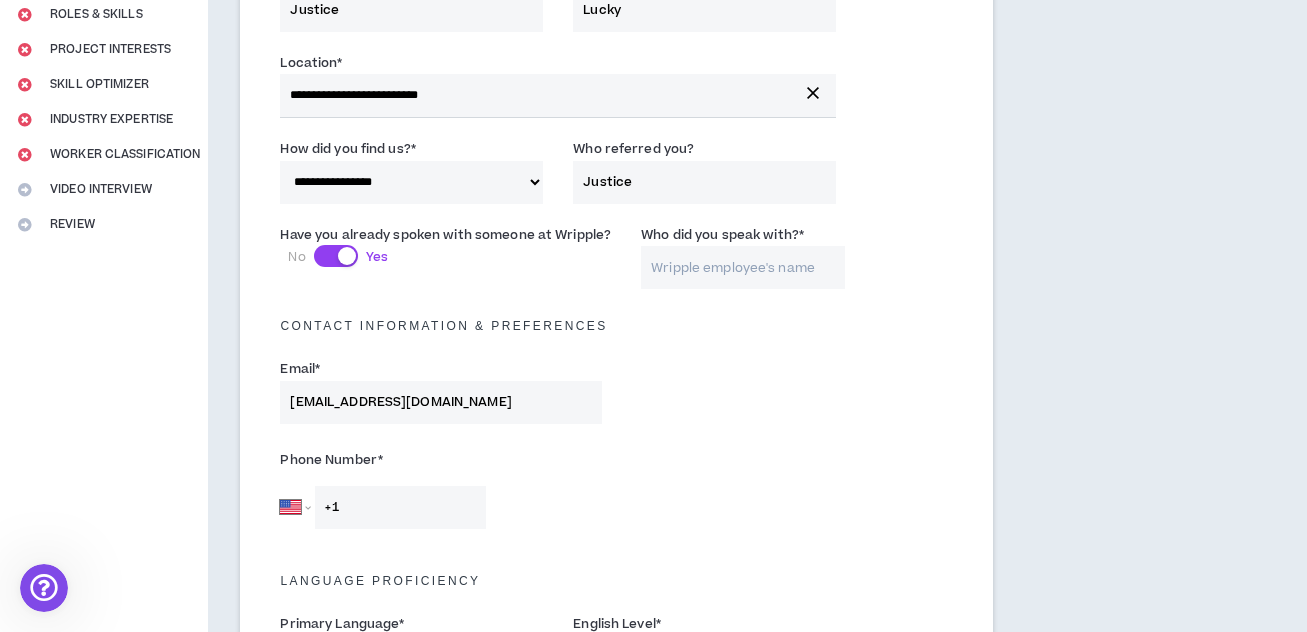 click at bounding box center (347, 256) 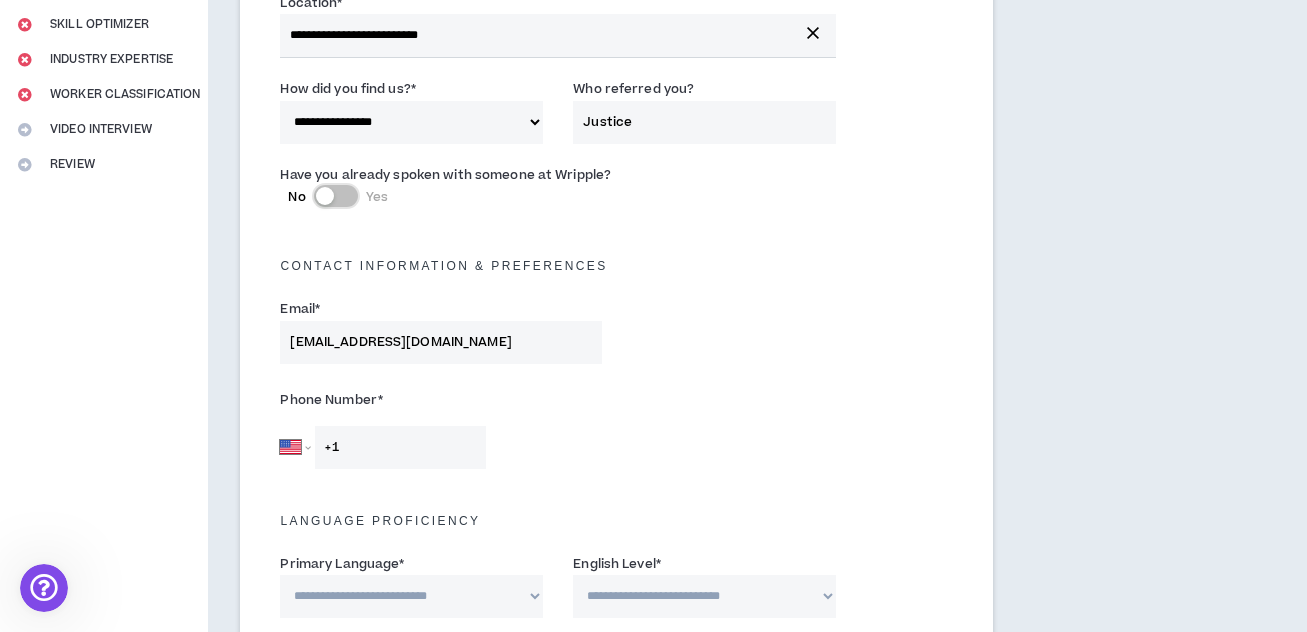 scroll, scrollTop: 342, scrollLeft: 0, axis: vertical 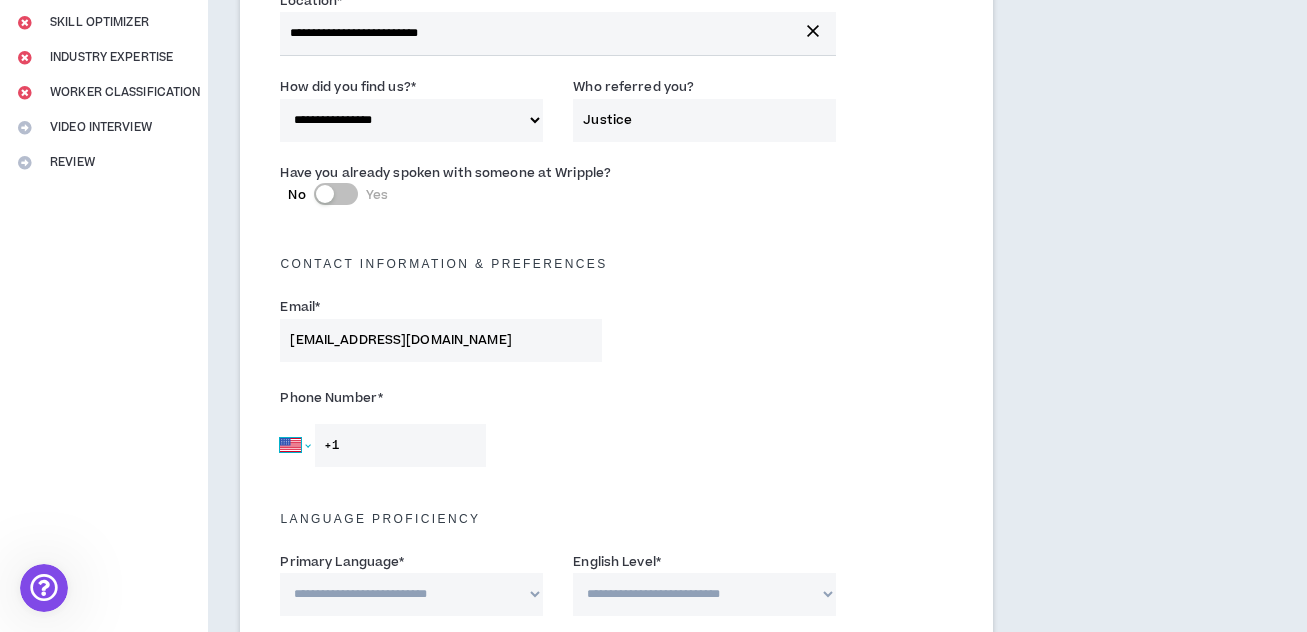 click on "[GEOGRAPHIC_DATA] [GEOGRAPHIC_DATA] [GEOGRAPHIC_DATA] [GEOGRAPHIC_DATA] [US_STATE] [GEOGRAPHIC_DATA] [GEOGRAPHIC_DATA] [GEOGRAPHIC_DATA] [GEOGRAPHIC_DATA] [GEOGRAPHIC_DATA] [GEOGRAPHIC_DATA] [GEOGRAPHIC_DATA] [DATE][GEOGRAPHIC_DATA] [GEOGRAPHIC_DATA] [GEOGRAPHIC_DATA] [GEOGRAPHIC_DATA] [GEOGRAPHIC_DATA] [GEOGRAPHIC_DATA] [GEOGRAPHIC_DATA] [GEOGRAPHIC_DATA] [GEOGRAPHIC_DATA] [GEOGRAPHIC_DATA] [GEOGRAPHIC_DATA] [GEOGRAPHIC_DATA] [GEOGRAPHIC_DATA] [GEOGRAPHIC_DATA] [GEOGRAPHIC_DATA] [GEOGRAPHIC_DATA], [GEOGRAPHIC_DATA] [GEOGRAPHIC_DATA] [GEOGRAPHIC_DATA] [GEOGRAPHIC_DATA] [GEOGRAPHIC_DATA] [GEOGRAPHIC_DATA] [GEOGRAPHIC_DATA] [GEOGRAPHIC_DATA] [GEOGRAPHIC_DATA] [GEOGRAPHIC_DATA] [GEOGRAPHIC_DATA] [GEOGRAPHIC_DATA] [GEOGRAPHIC_DATA] [GEOGRAPHIC_DATA] [GEOGRAPHIC_DATA] [GEOGRAPHIC_DATA] [GEOGRAPHIC_DATA] [GEOGRAPHIC_DATA] [GEOGRAPHIC_DATA] [GEOGRAPHIC_DATA] [GEOGRAPHIC_DATA] [GEOGRAPHIC_DATA] [GEOGRAPHIC_DATA] [GEOGRAPHIC_DATA], [GEOGRAPHIC_DATA] [GEOGRAPHIC_DATA] [GEOGRAPHIC_DATA] d'Ivoire [GEOGRAPHIC_DATA] [GEOGRAPHIC_DATA] [GEOGRAPHIC_DATA] [GEOGRAPHIC_DATA] [GEOGRAPHIC_DATA] [GEOGRAPHIC_DATA] [GEOGRAPHIC_DATA] [GEOGRAPHIC_DATA] [GEOGRAPHIC_DATA] [GEOGRAPHIC_DATA] [GEOGRAPHIC_DATA] [GEOGRAPHIC_DATA] [GEOGRAPHIC_DATA] [GEOGRAPHIC_DATA] [GEOGRAPHIC_DATA] [GEOGRAPHIC_DATA] [GEOGRAPHIC_DATA] [GEOGRAPHIC_DATA] [US_STATE] [GEOGRAPHIC_DATA] [GEOGRAPHIC_DATA] [GEOGRAPHIC_DATA] [GEOGRAPHIC_DATA] [GEOGRAPHIC_DATA] [GEOGRAPHIC_DATA] [GEOGRAPHIC_DATA] [US_STATE] [GEOGRAPHIC_DATA] [GEOGRAPHIC_DATA] [GEOGRAPHIC_DATA] [GEOGRAPHIC_DATA] [GEOGRAPHIC_DATA] [GEOGRAPHIC_DATA] [GEOGRAPHIC_DATA] [US_STATE] [GEOGRAPHIC_DATA] [GEOGRAPHIC_DATA] [GEOGRAPHIC_DATA]" at bounding box center [295, 445] 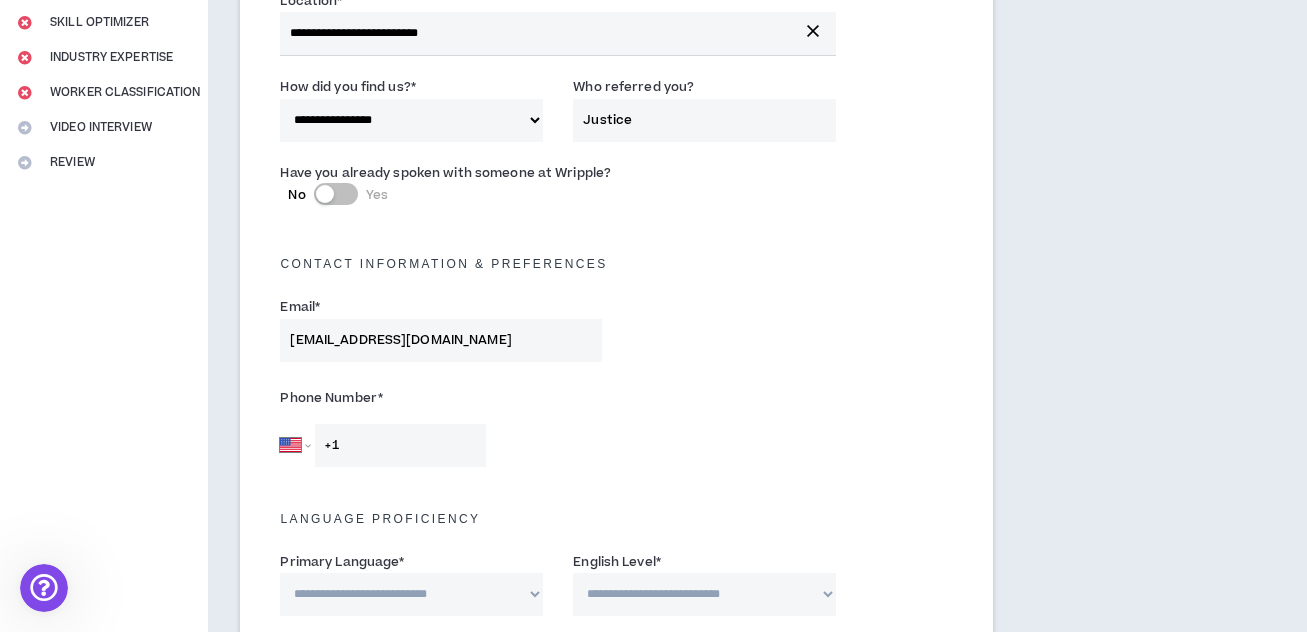 click on "[GEOGRAPHIC_DATA] [GEOGRAPHIC_DATA] [GEOGRAPHIC_DATA] [GEOGRAPHIC_DATA] [US_STATE] [GEOGRAPHIC_DATA] [GEOGRAPHIC_DATA] [GEOGRAPHIC_DATA] [GEOGRAPHIC_DATA] [GEOGRAPHIC_DATA] [GEOGRAPHIC_DATA] [GEOGRAPHIC_DATA] [DATE][GEOGRAPHIC_DATA] [GEOGRAPHIC_DATA] [GEOGRAPHIC_DATA] [GEOGRAPHIC_DATA] [GEOGRAPHIC_DATA] [GEOGRAPHIC_DATA] [GEOGRAPHIC_DATA] [GEOGRAPHIC_DATA] [GEOGRAPHIC_DATA] [GEOGRAPHIC_DATA] [GEOGRAPHIC_DATA] [GEOGRAPHIC_DATA] [GEOGRAPHIC_DATA] [GEOGRAPHIC_DATA] [GEOGRAPHIC_DATA] [GEOGRAPHIC_DATA], [GEOGRAPHIC_DATA] [GEOGRAPHIC_DATA] [GEOGRAPHIC_DATA] [GEOGRAPHIC_DATA] [GEOGRAPHIC_DATA] [GEOGRAPHIC_DATA] [GEOGRAPHIC_DATA] [GEOGRAPHIC_DATA] [GEOGRAPHIC_DATA] [GEOGRAPHIC_DATA] [GEOGRAPHIC_DATA] [GEOGRAPHIC_DATA] [GEOGRAPHIC_DATA] [GEOGRAPHIC_DATA] [GEOGRAPHIC_DATA] [GEOGRAPHIC_DATA] [GEOGRAPHIC_DATA] [GEOGRAPHIC_DATA] [GEOGRAPHIC_DATA] [GEOGRAPHIC_DATA] [GEOGRAPHIC_DATA] [GEOGRAPHIC_DATA] [GEOGRAPHIC_DATA] [GEOGRAPHIC_DATA], [GEOGRAPHIC_DATA] [GEOGRAPHIC_DATA] [GEOGRAPHIC_DATA] d'Ivoire [GEOGRAPHIC_DATA] [GEOGRAPHIC_DATA] [GEOGRAPHIC_DATA] [GEOGRAPHIC_DATA] [GEOGRAPHIC_DATA] [GEOGRAPHIC_DATA] [GEOGRAPHIC_DATA] [GEOGRAPHIC_DATA] [GEOGRAPHIC_DATA] [GEOGRAPHIC_DATA] [GEOGRAPHIC_DATA] [GEOGRAPHIC_DATA] [GEOGRAPHIC_DATA] [GEOGRAPHIC_DATA] [GEOGRAPHIC_DATA] [GEOGRAPHIC_DATA] [GEOGRAPHIC_DATA] [GEOGRAPHIC_DATA] [US_STATE] [GEOGRAPHIC_DATA] [GEOGRAPHIC_DATA] [GEOGRAPHIC_DATA] [GEOGRAPHIC_DATA] [GEOGRAPHIC_DATA] [GEOGRAPHIC_DATA] [GEOGRAPHIC_DATA] [US_STATE] [GEOGRAPHIC_DATA] [GEOGRAPHIC_DATA] [GEOGRAPHIC_DATA] [GEOGRAPHIC_DATA] [GEOGRAPHIC_DATA] [GEOGRAPHIC_DATA] [GEOGRAPHIC_DATA] [US_STATE] [GEOGRAPHIC_DATA] [GEOGRAPHIC_DATA] [GEOGRAPHIC_DATA]" at bounding box center [295, 445] 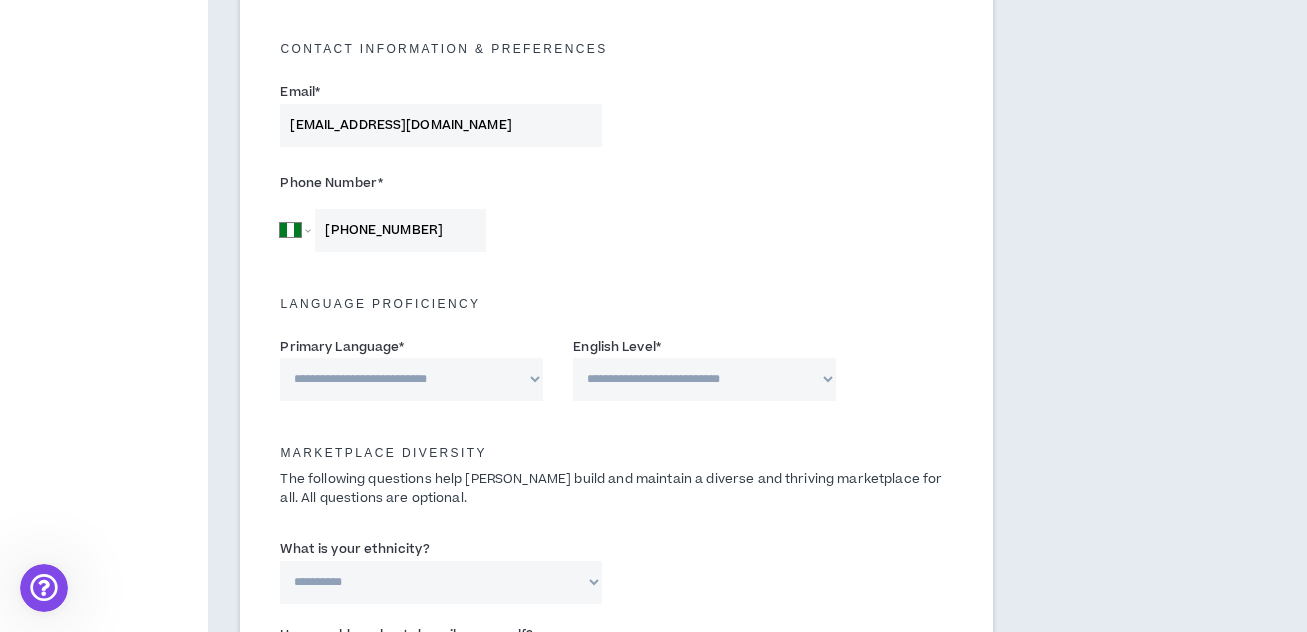 scroll, scrollTop: 560, scrollLeft: 0, axis: vertical 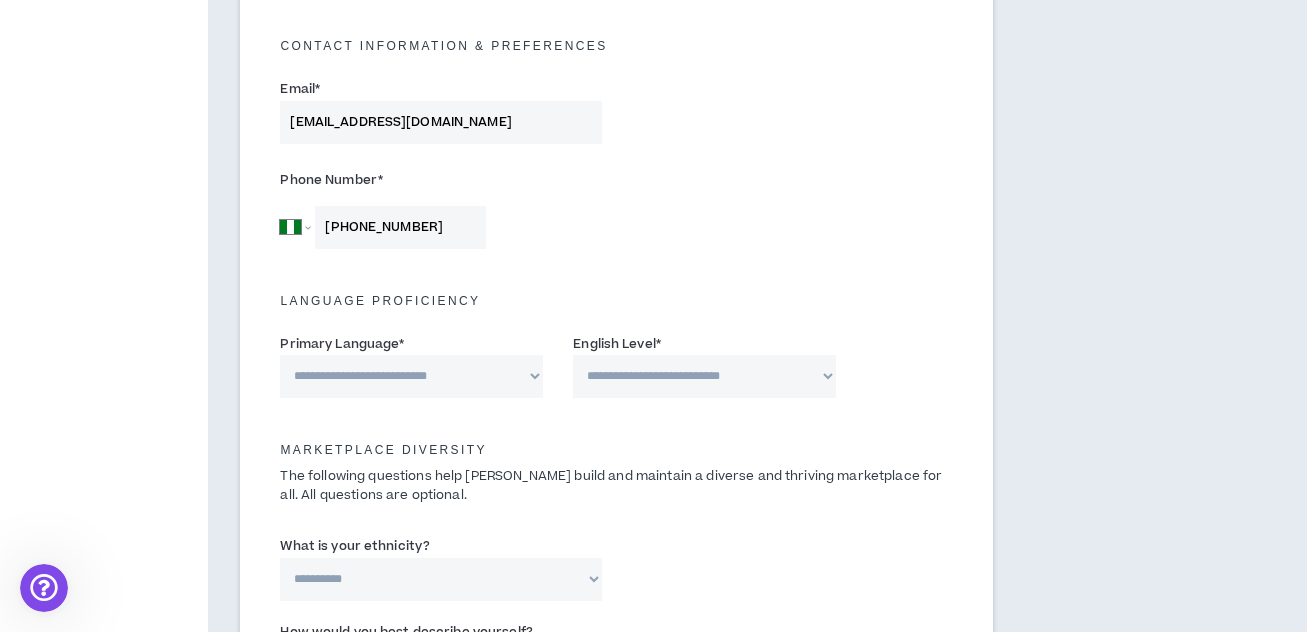 type on "[PHONE_NUMBER]" 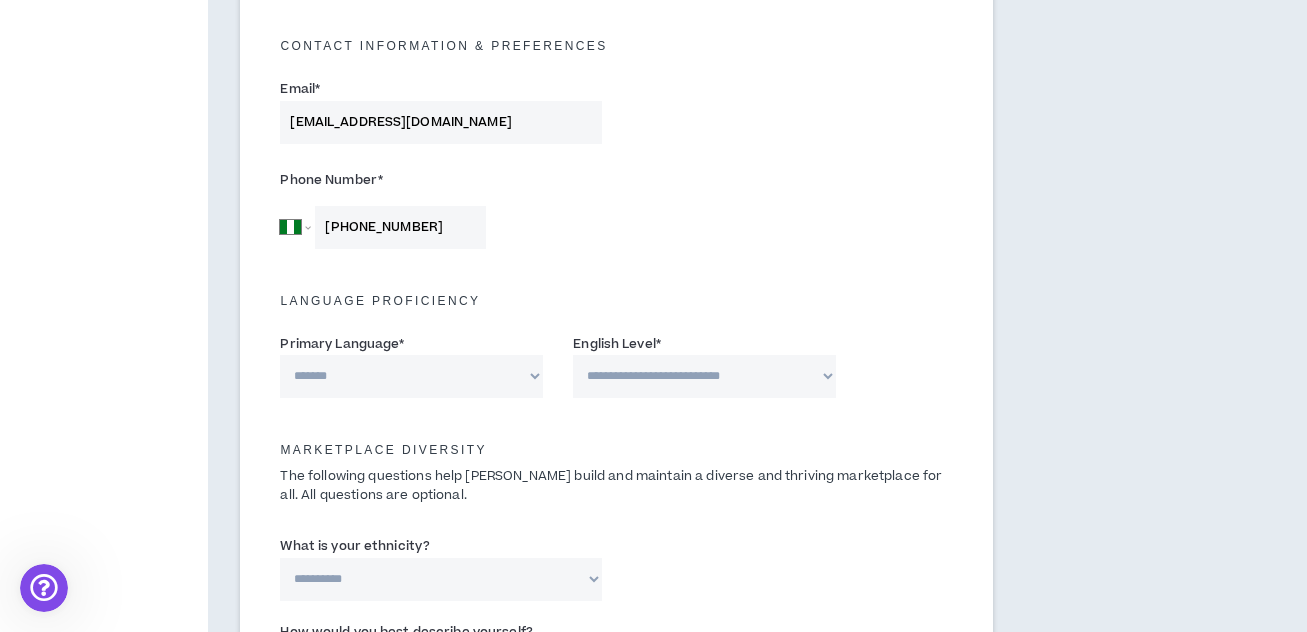click on "**********" at bounding box center (411, 376) 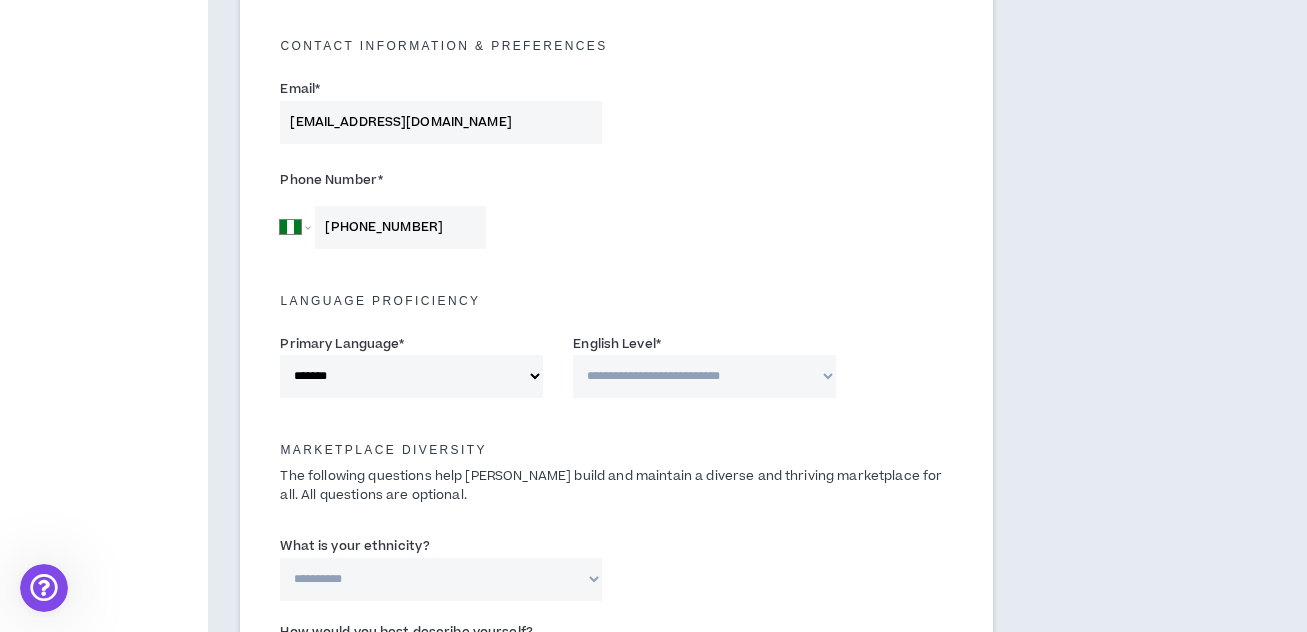 click on "**********" at bounding box center [704, 376] 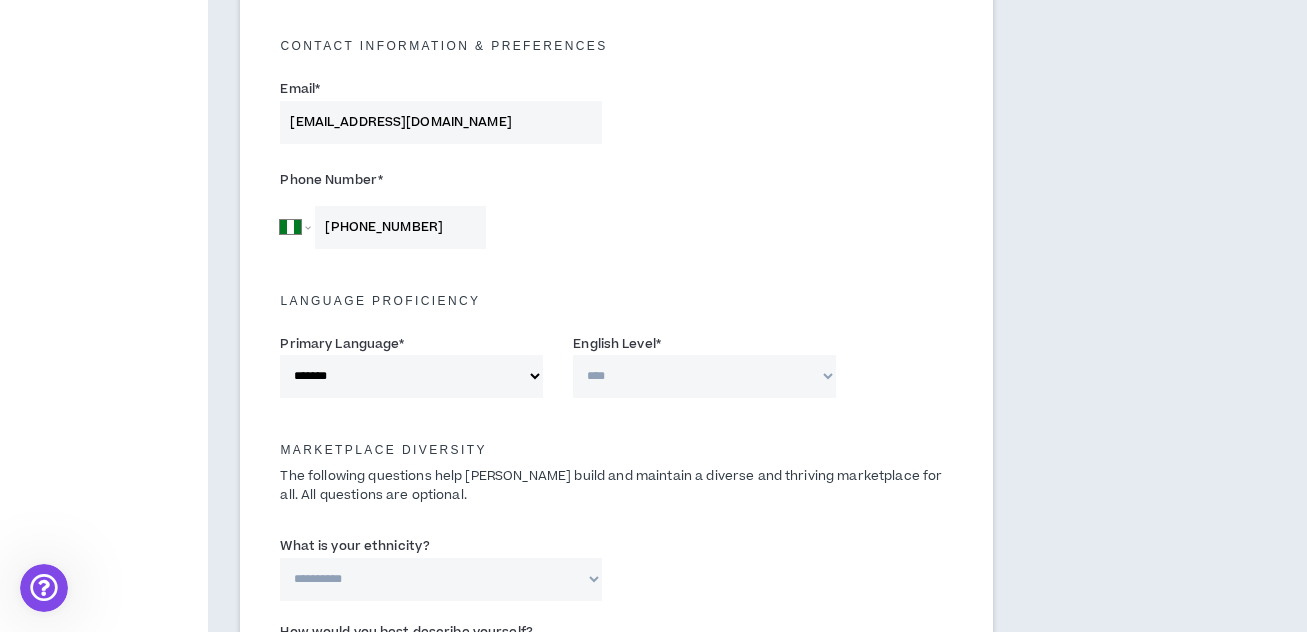 click on "**********" at bounding box center (704, 376) 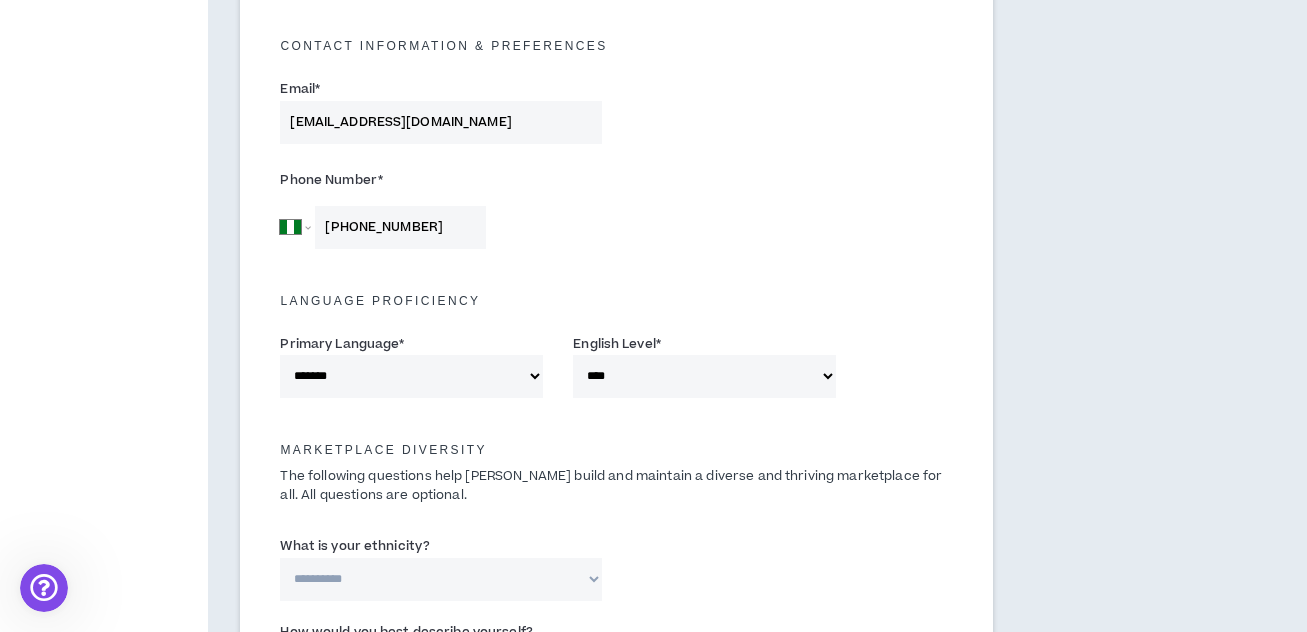 click on "**********" at bounding box center [411, 376] 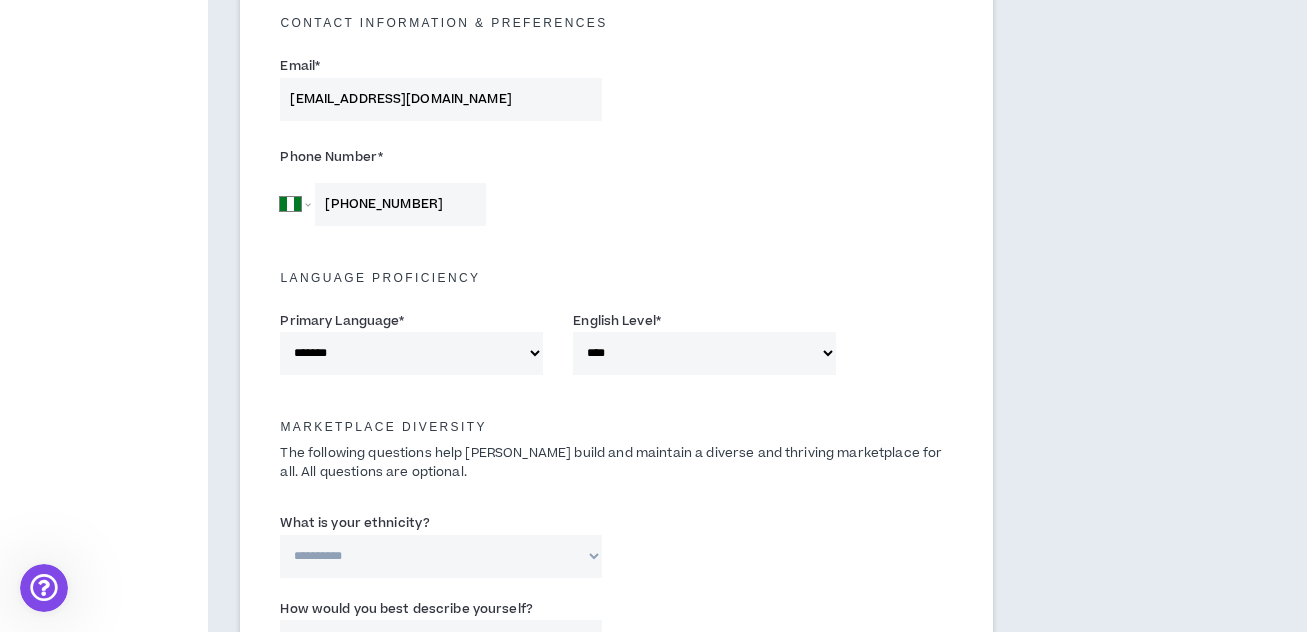 scroll, scrollTop: 599, scrollLeft: 0, axis: vertical 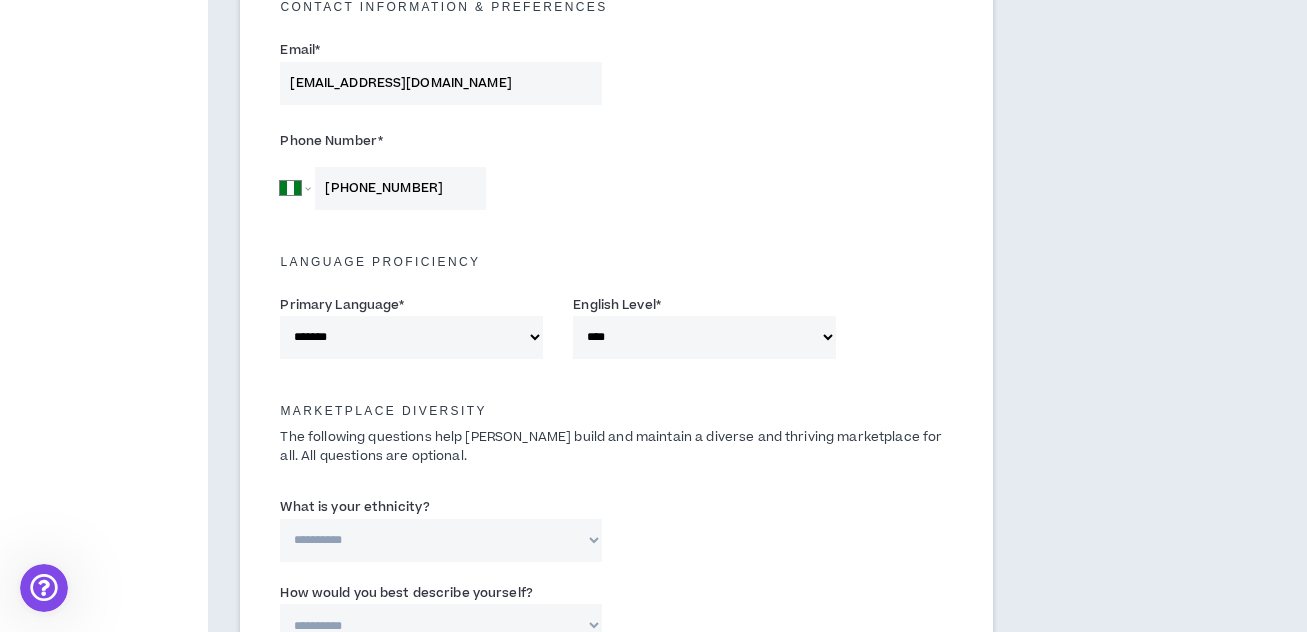 click on "**********" at bounding box center [440, 540] 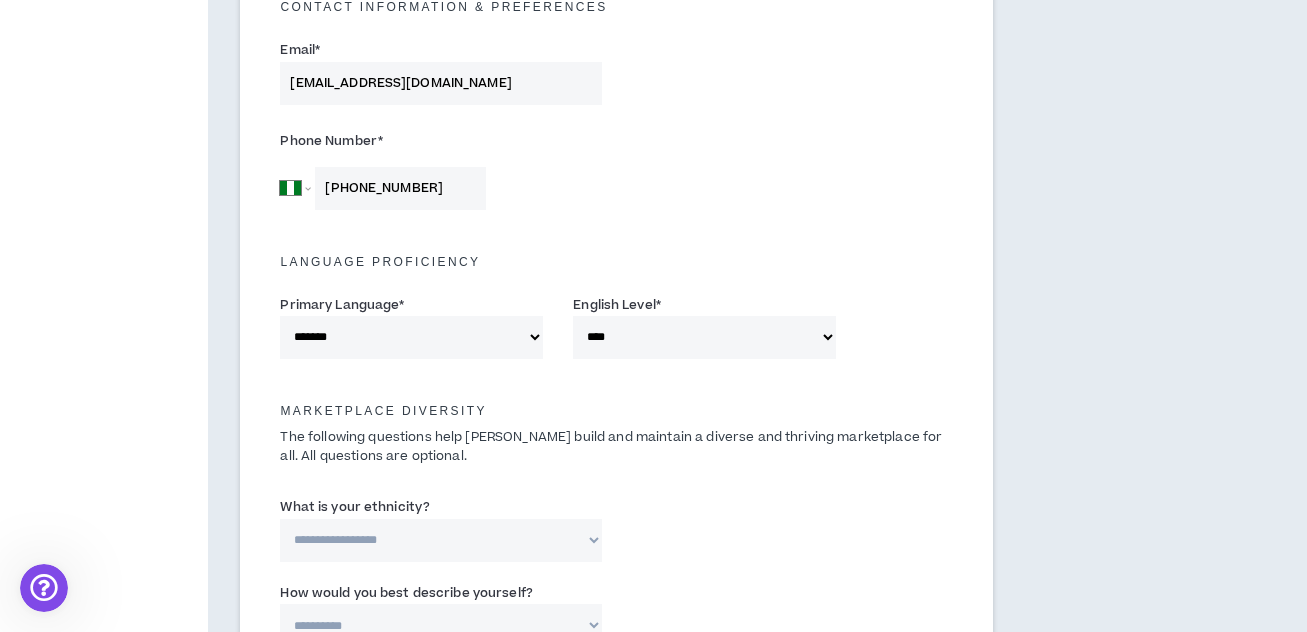 click on "**********" at bounding box center [440, 540] 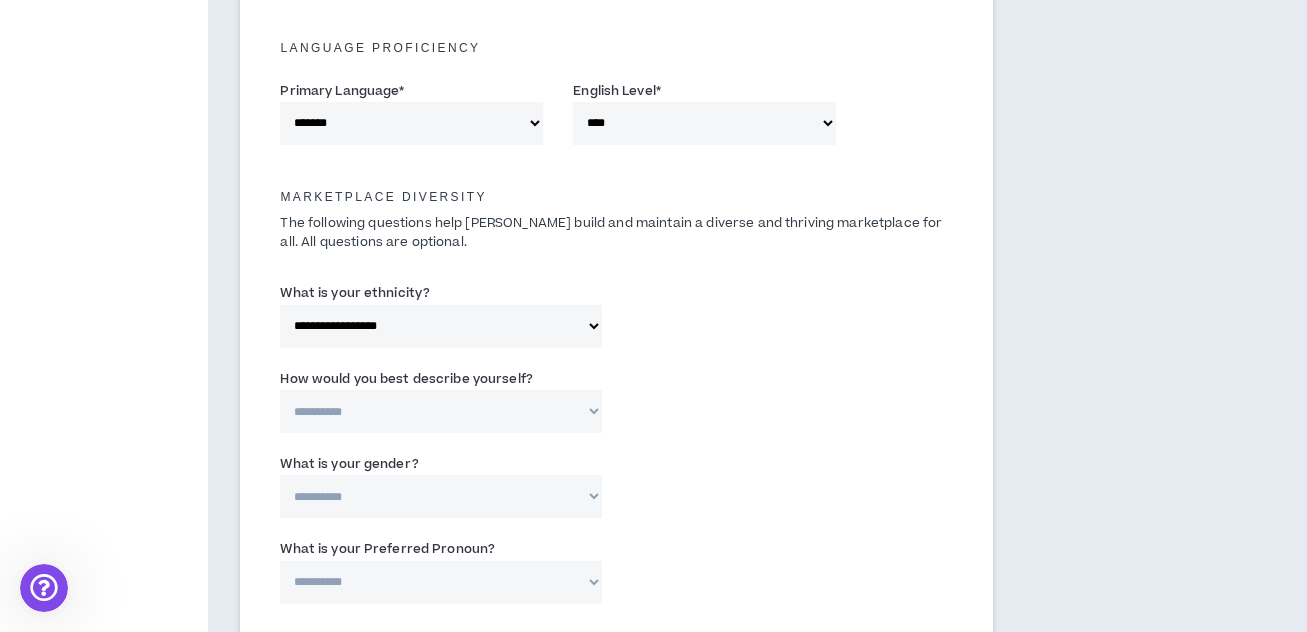 scroll, scrollTop: 817, scrollLeft: 0, axis: vertical 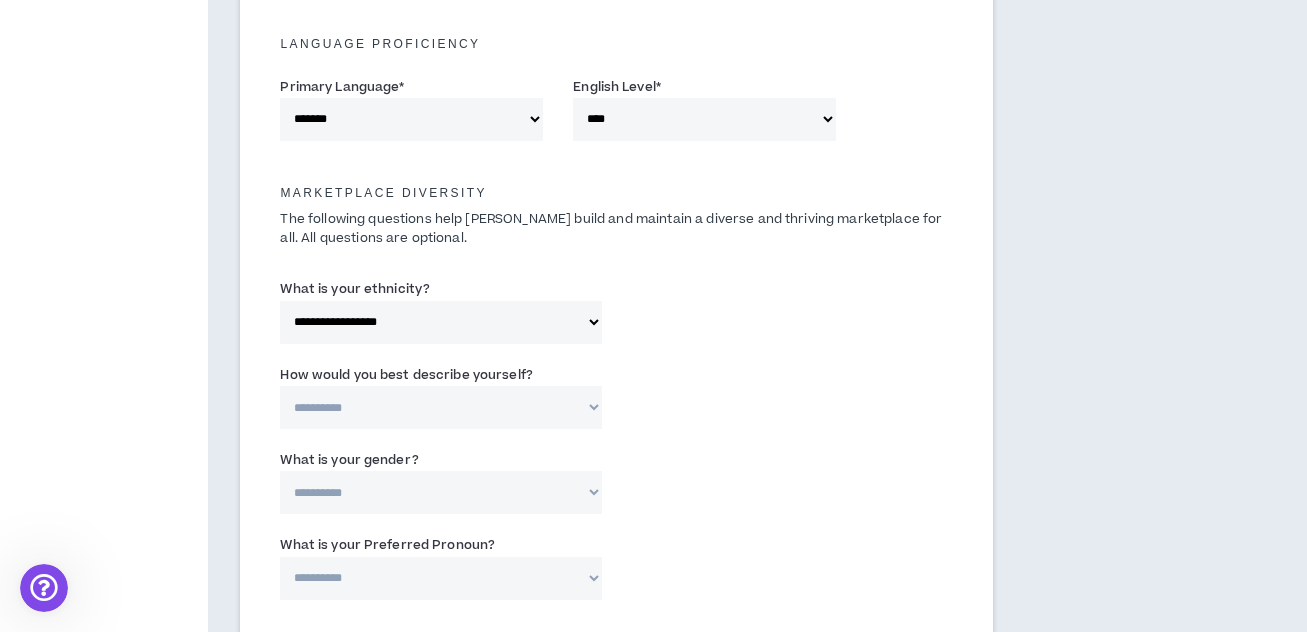 click on "**********" at bounding box center [440, 407] 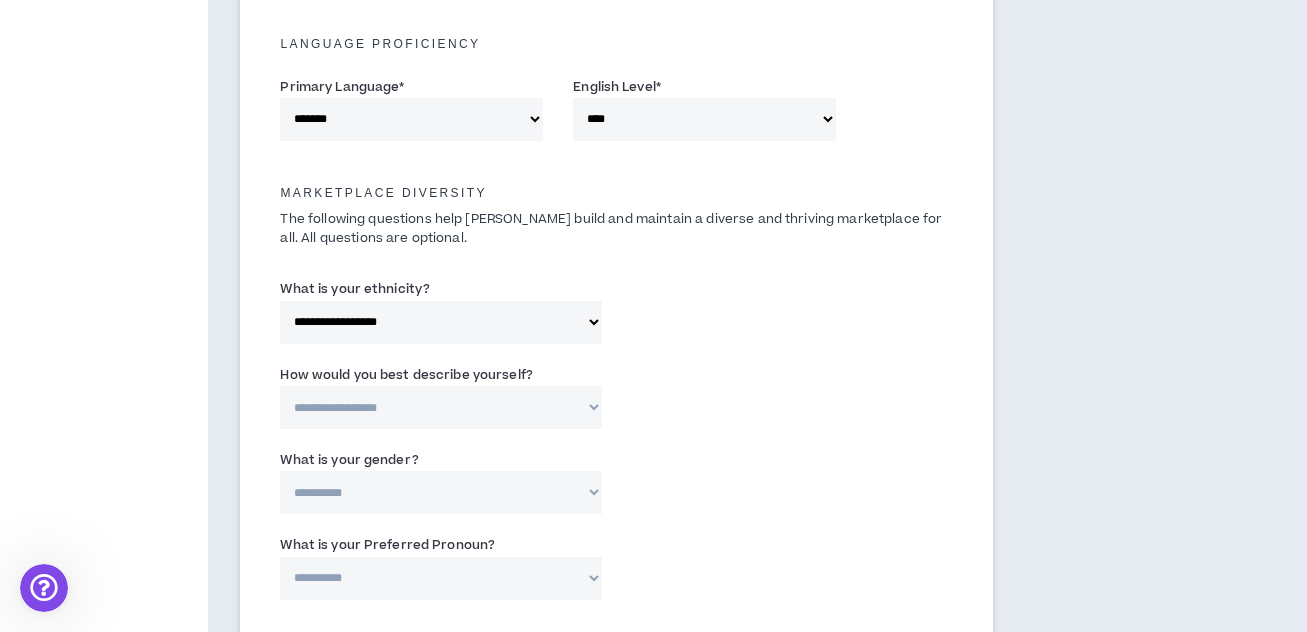 click on "**********" at bounding box center [440, 407] 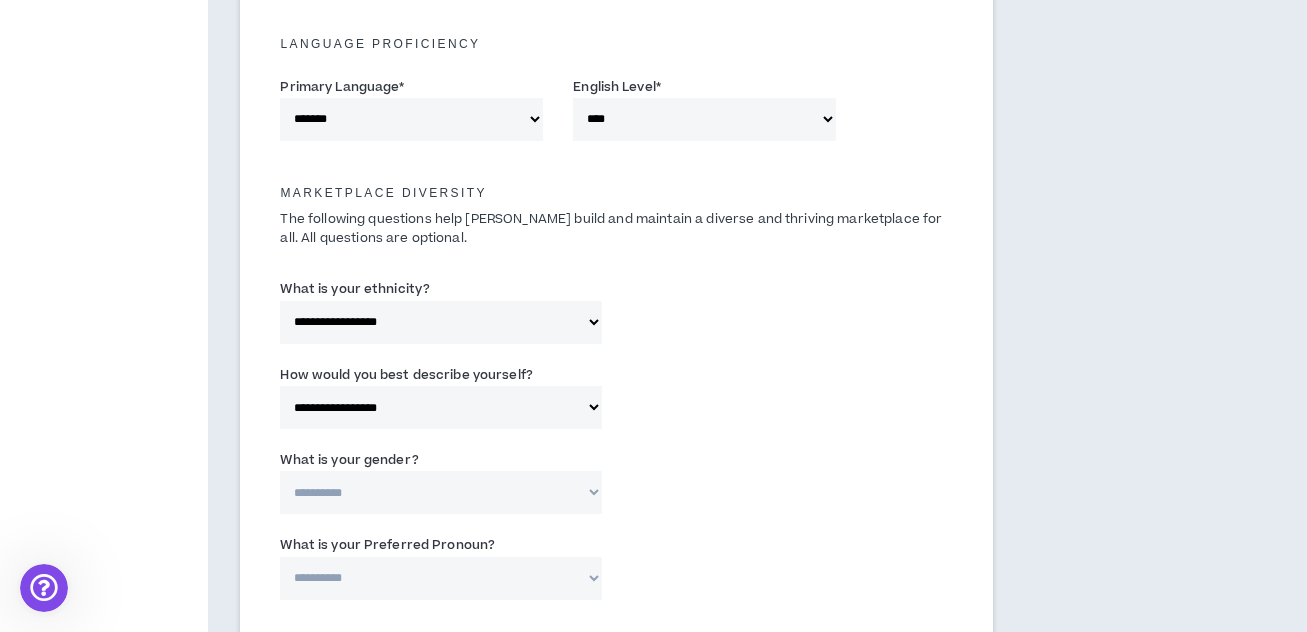scroll, scrollTop: 1019, scrollLeft: 0, axis: vertical 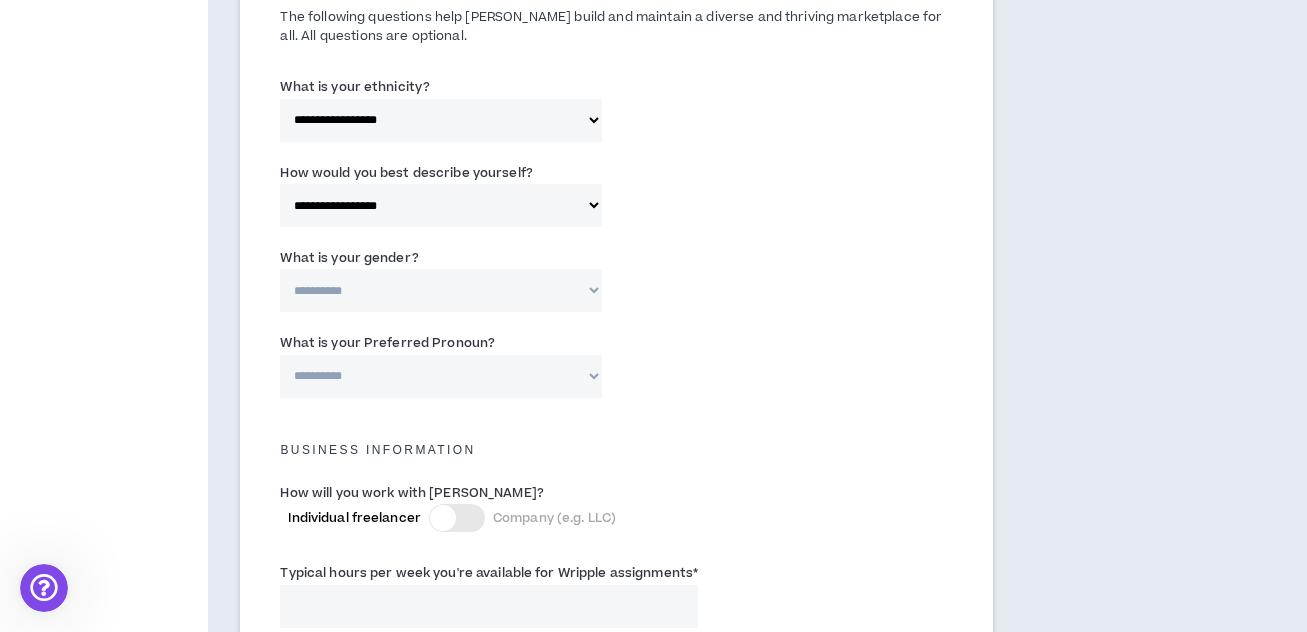 click on "**********" at bounding box center (616, 284) 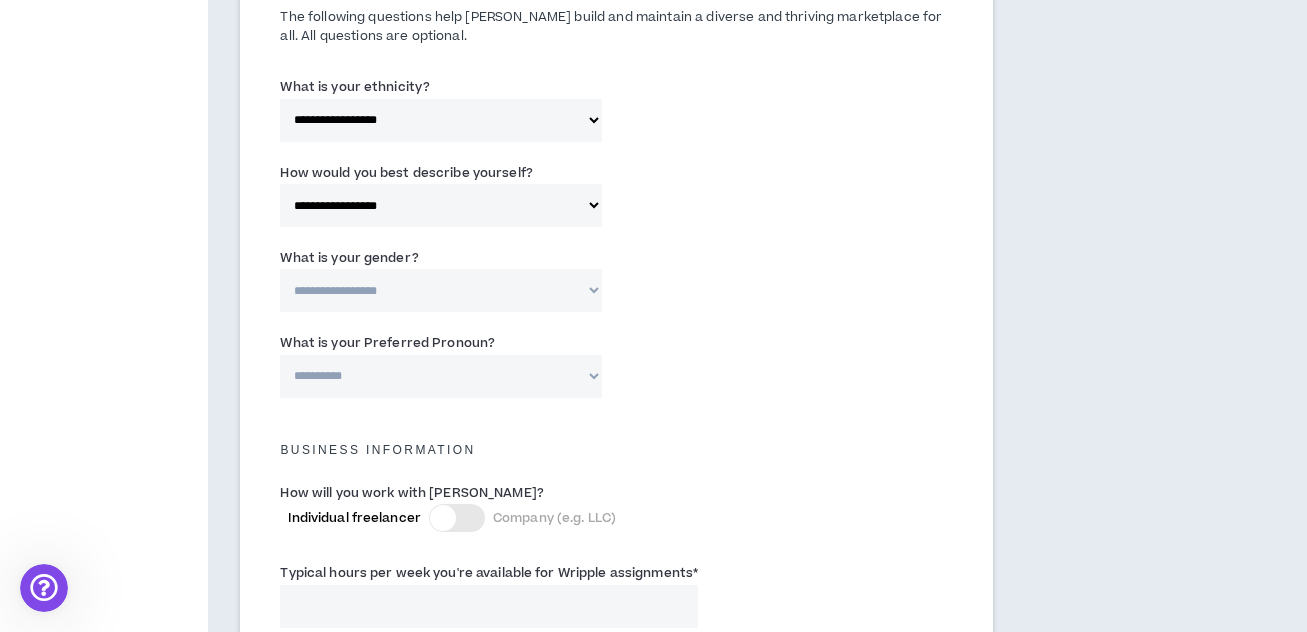 click on "**********" at bounding box center (440, 290) 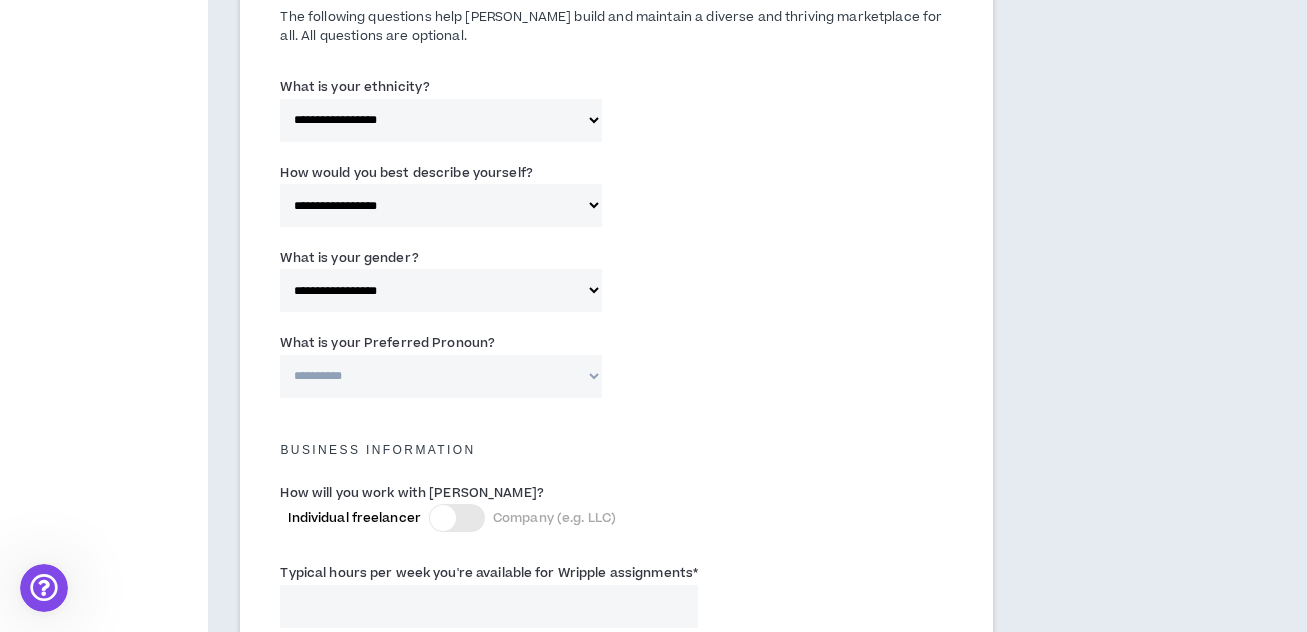 click on "**********" at bounding box center (440, 376) 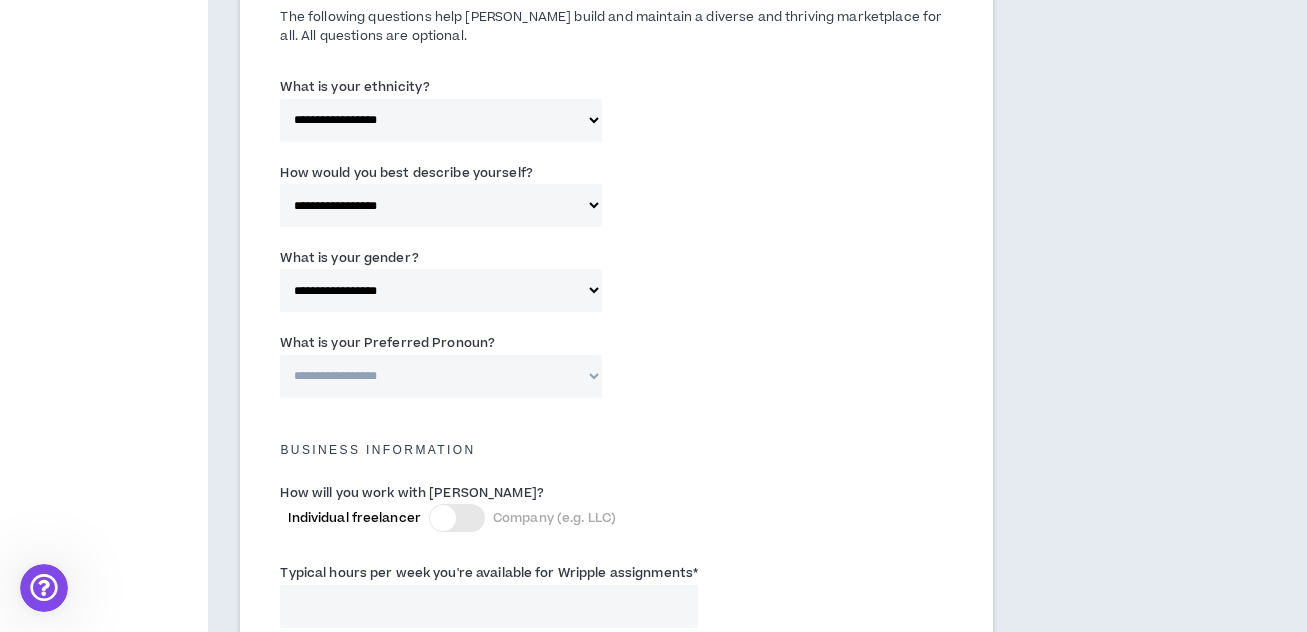 click on "**********" at bounding box center [440, 376] 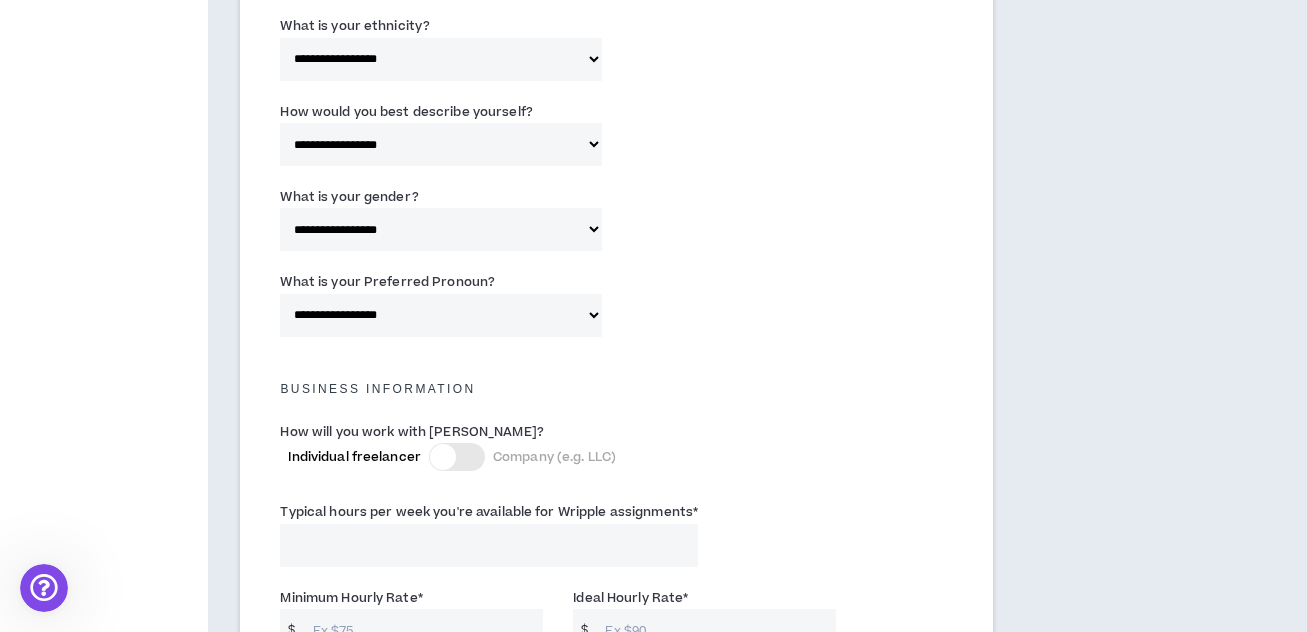 scroll, scrollTop: 1081, scrollLeft: 0, axis: vertical 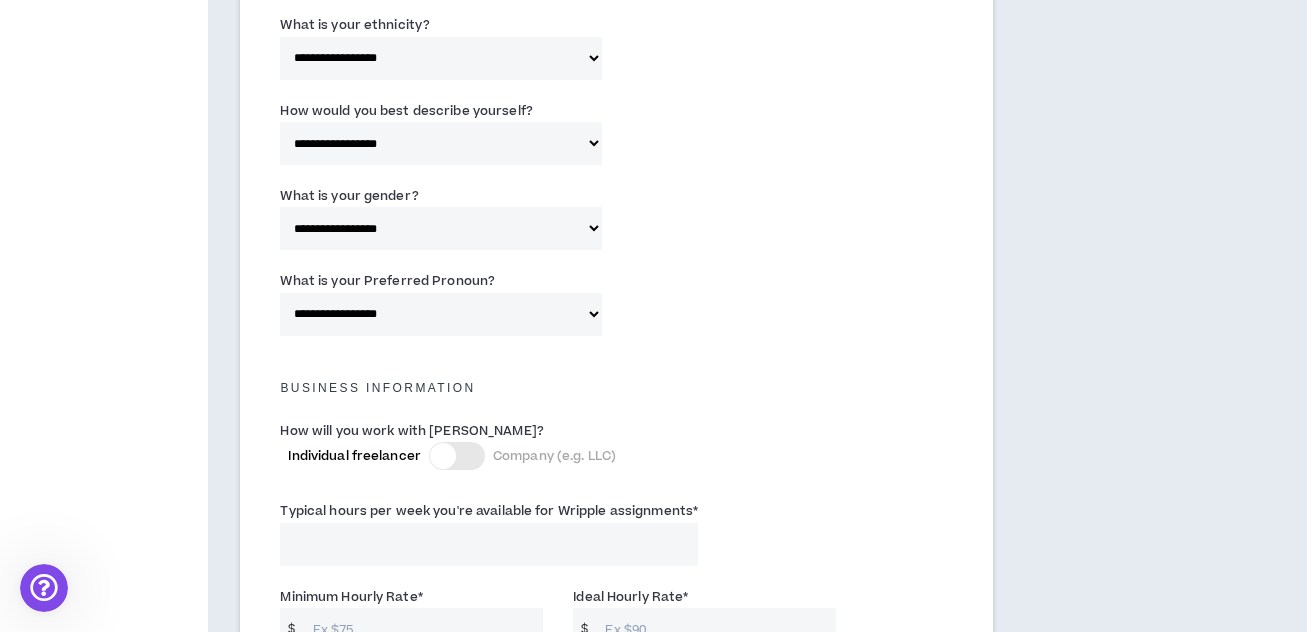 click on "**********" at bounding box center (440, 143) 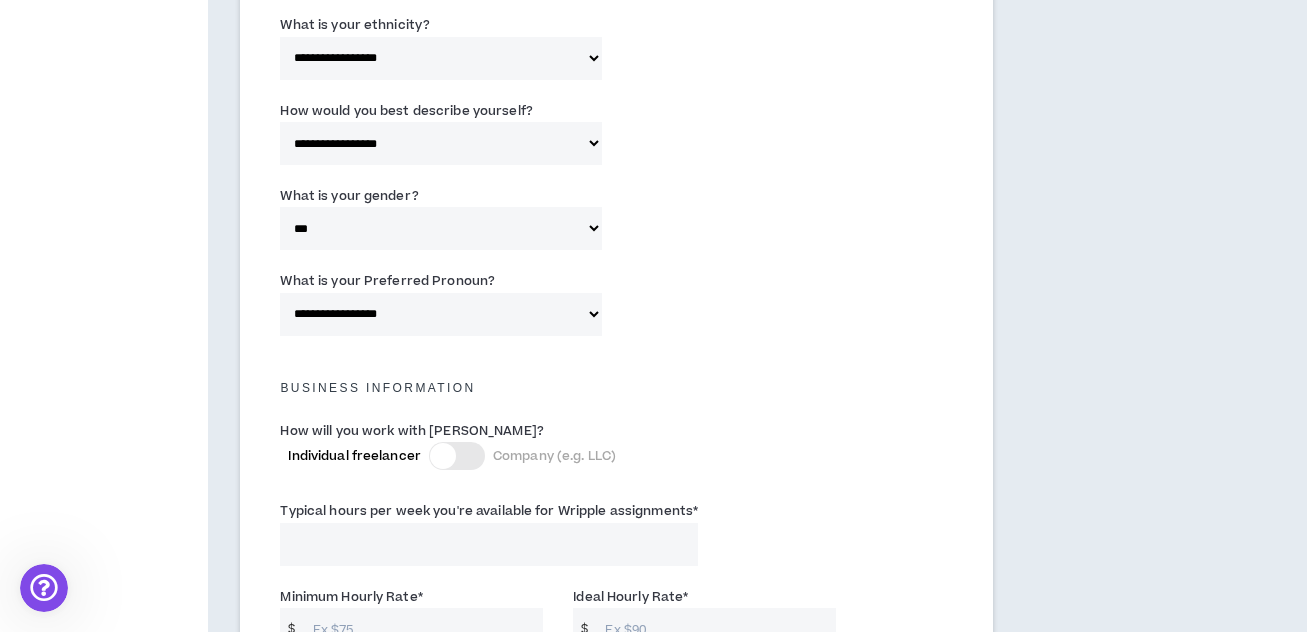 click on "**********" at bounding box center (440, 228) 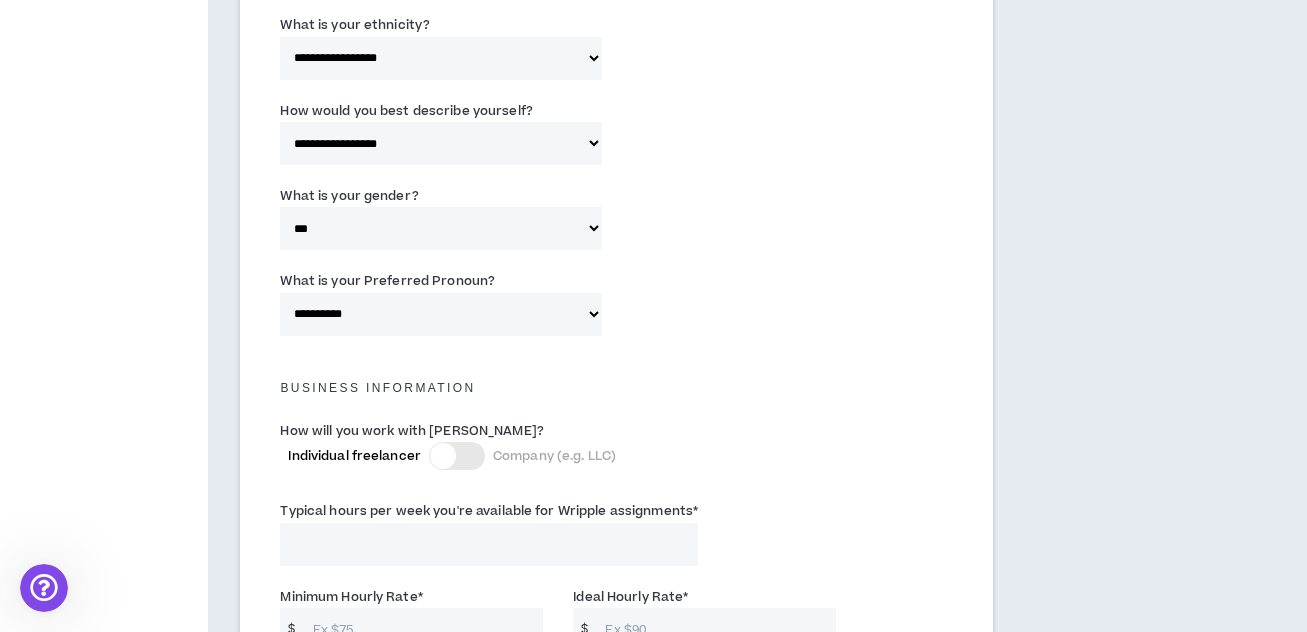 click on "**********" at bounding box center [440, 314] 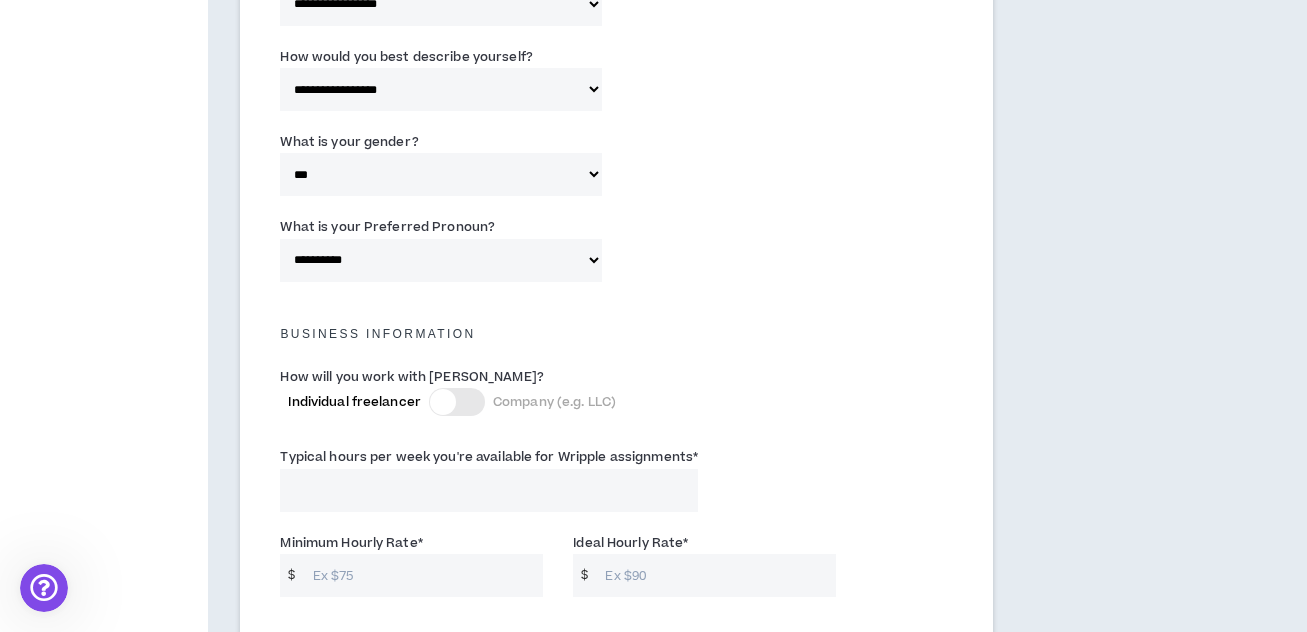 scroll, scrollTop: 1136, scrollLeft: 0, axis: vertical 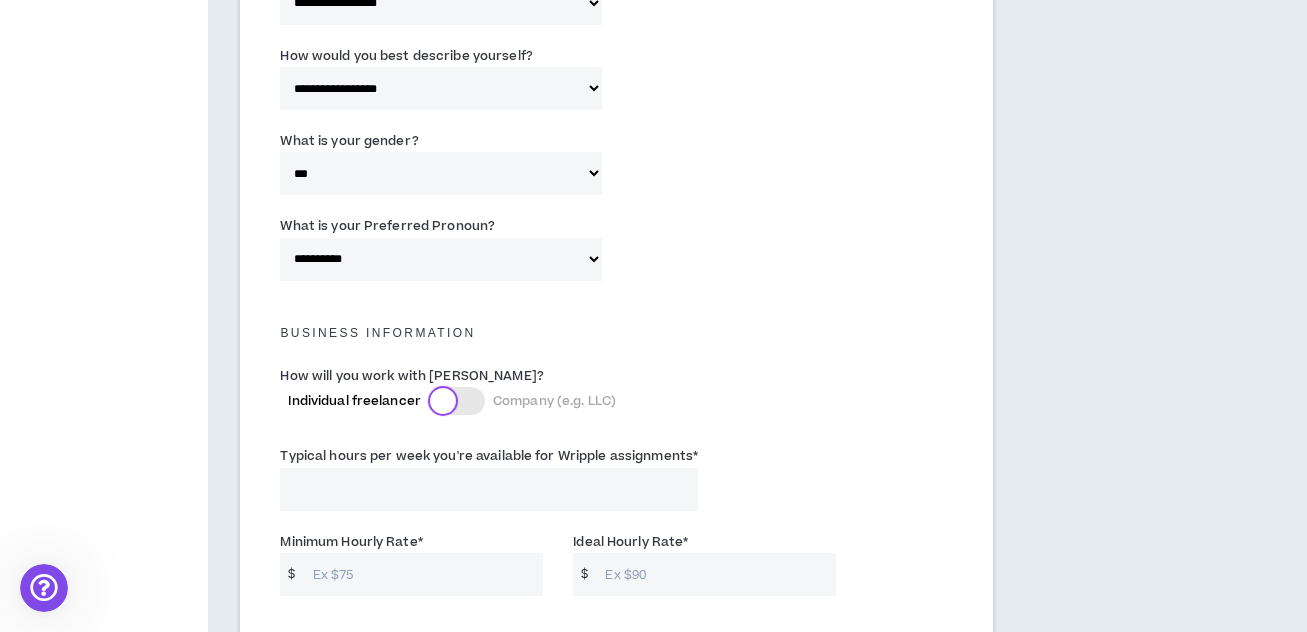 click at bounding box center (443, 401) 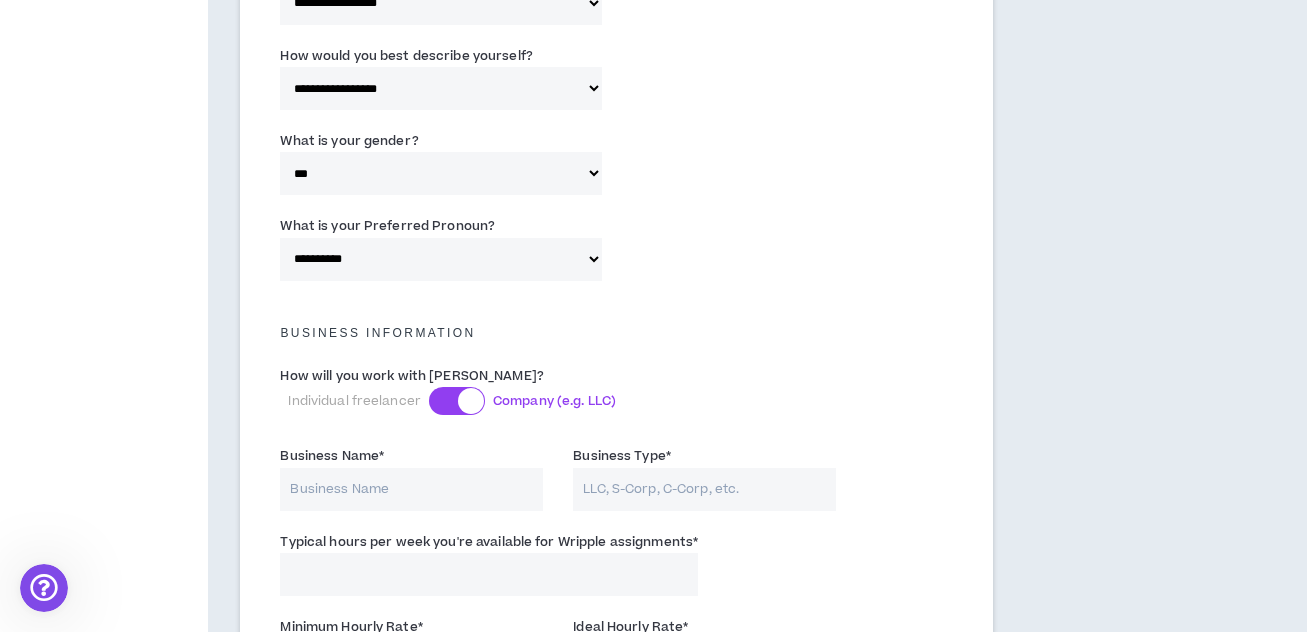 click at bounding box center (457, 401) 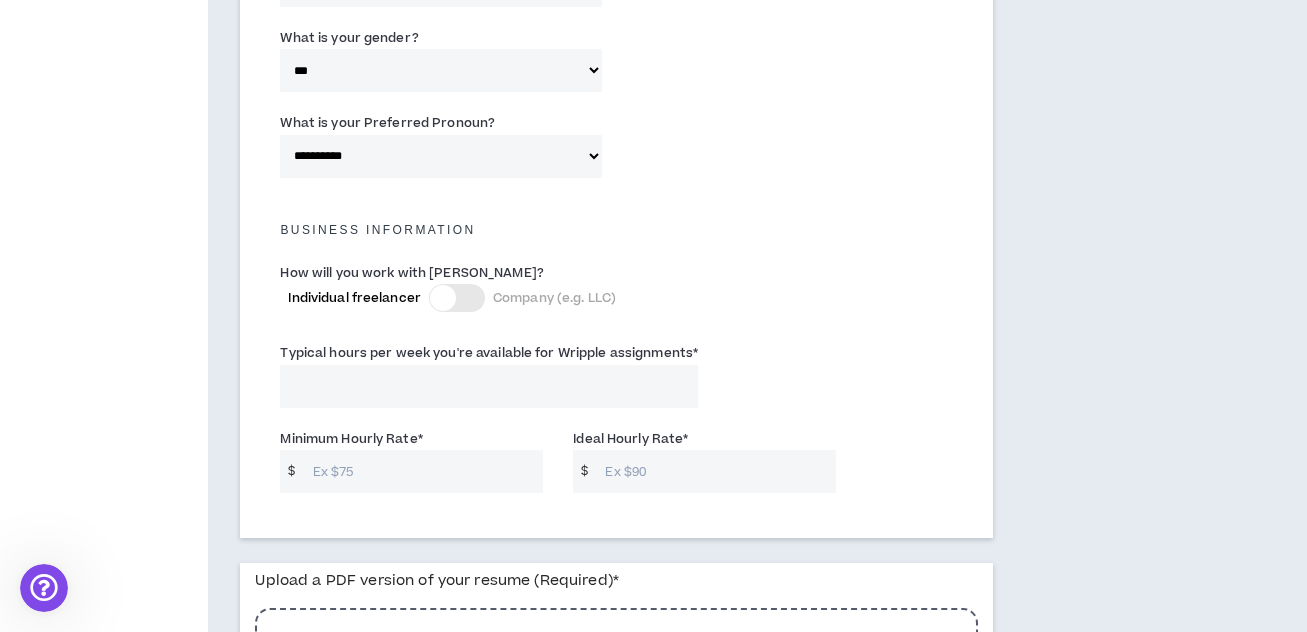scroll, scrollTop: 1244, scrollLeft: 0, axis: vertical 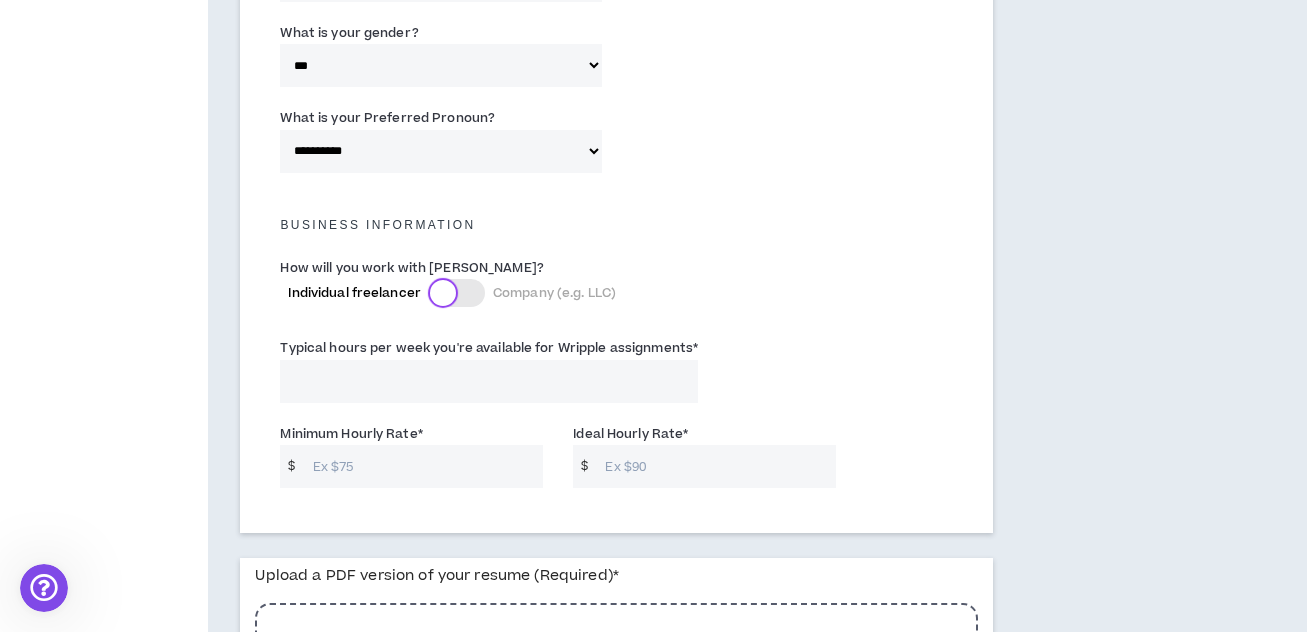 click at bounding box center [443, 293] 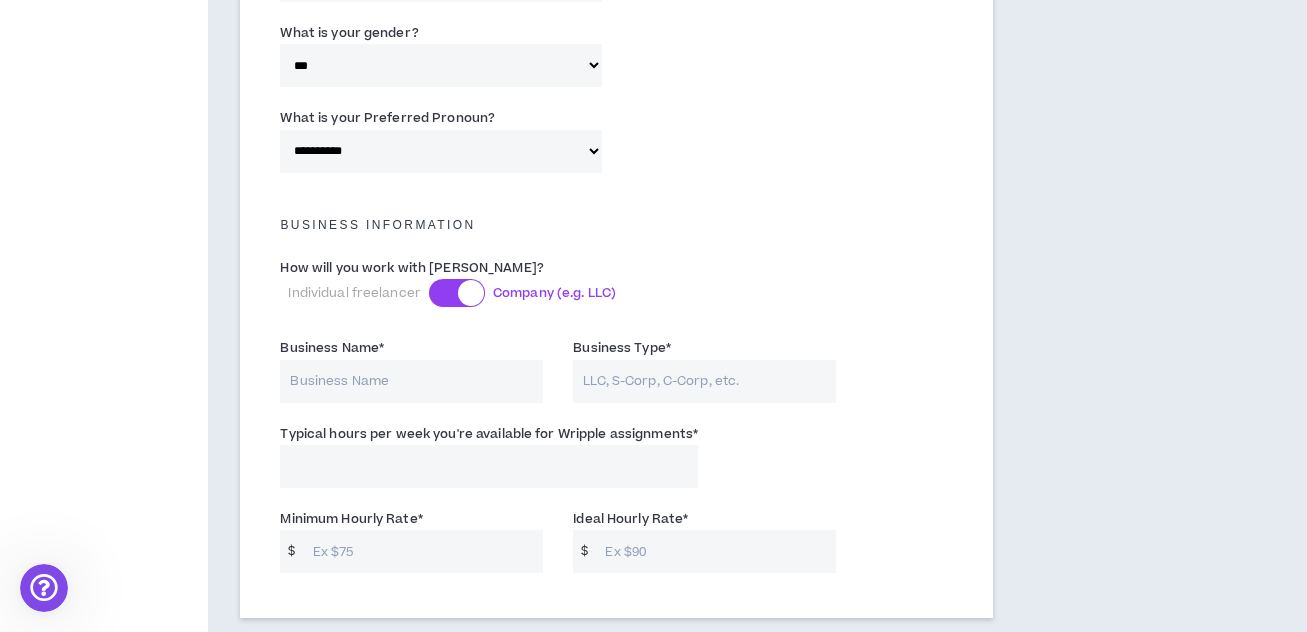 click at bounding box center [457, 293] 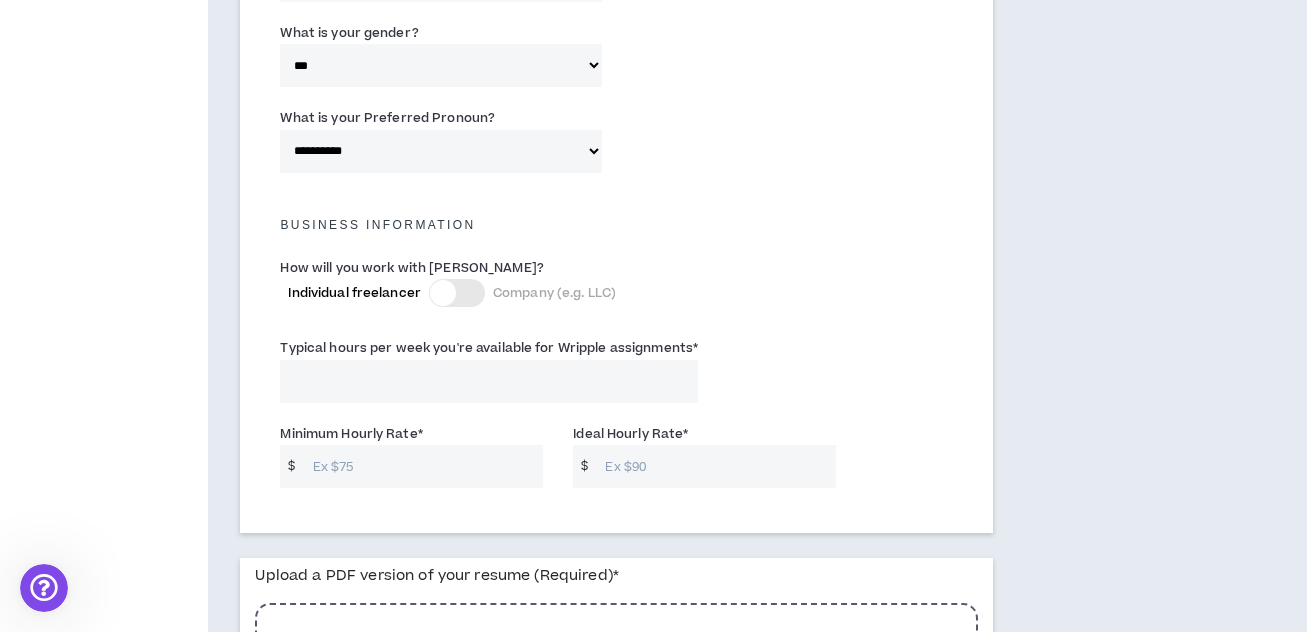 click on "How will you work with [PERSON_NAME]? Individual freelancer Company (e.g. LLC)" at bounding box center (616, 292) 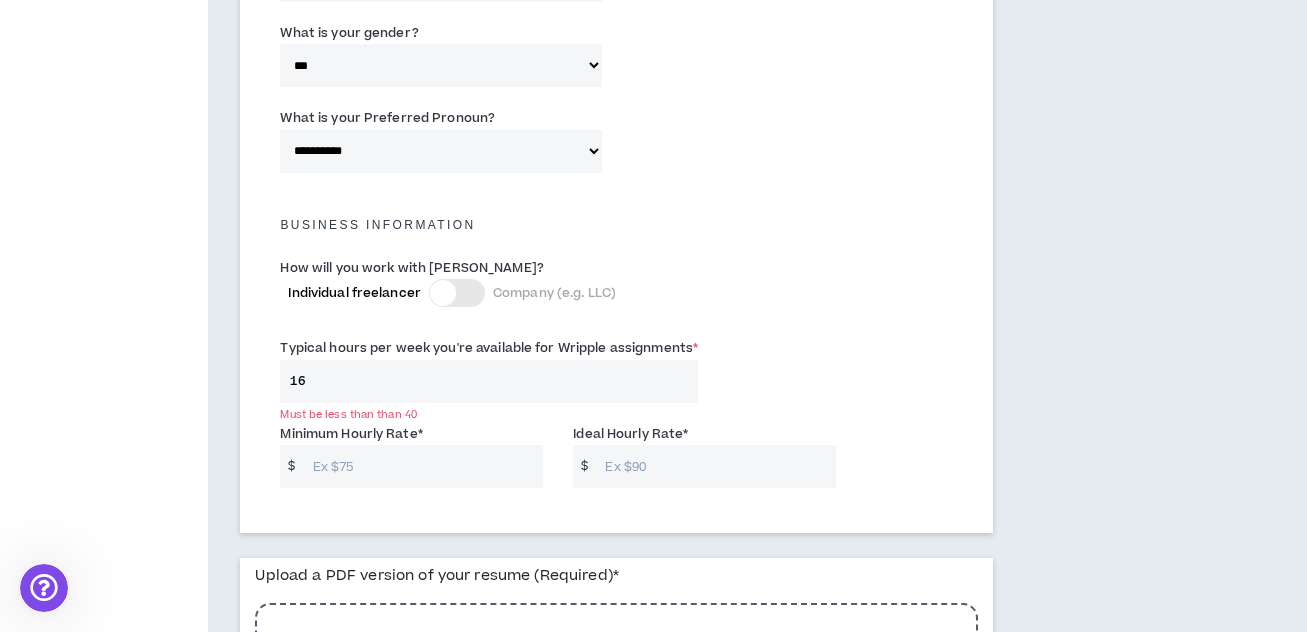 type on "1" 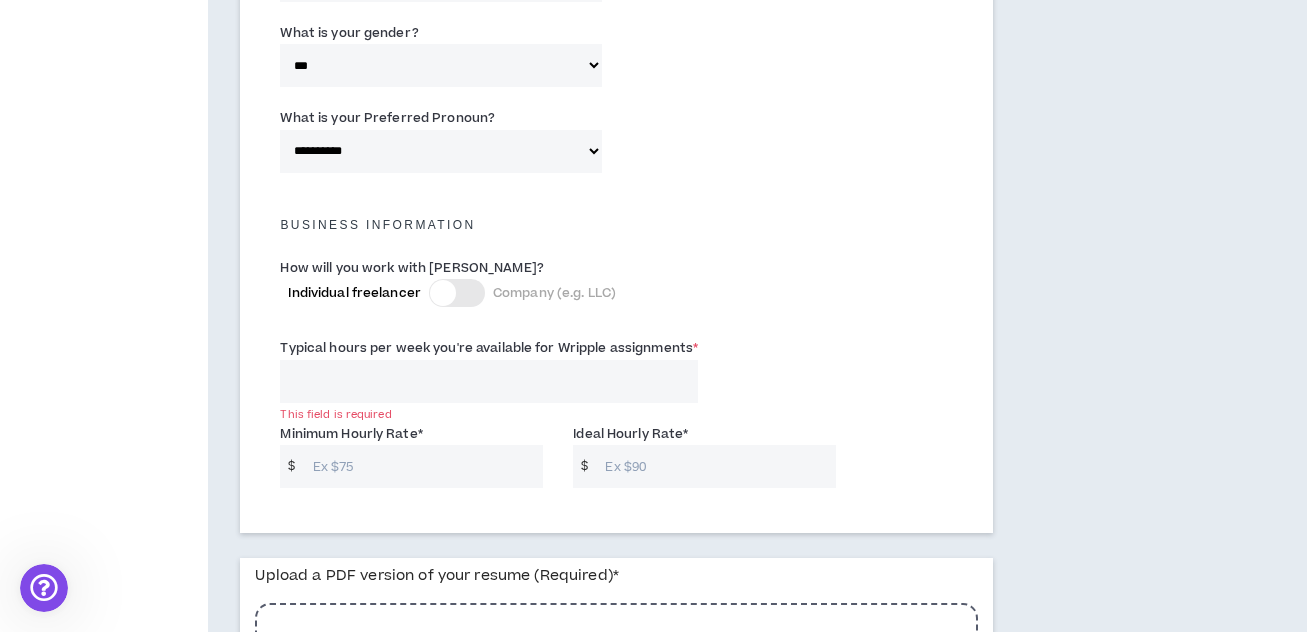 type on "4" 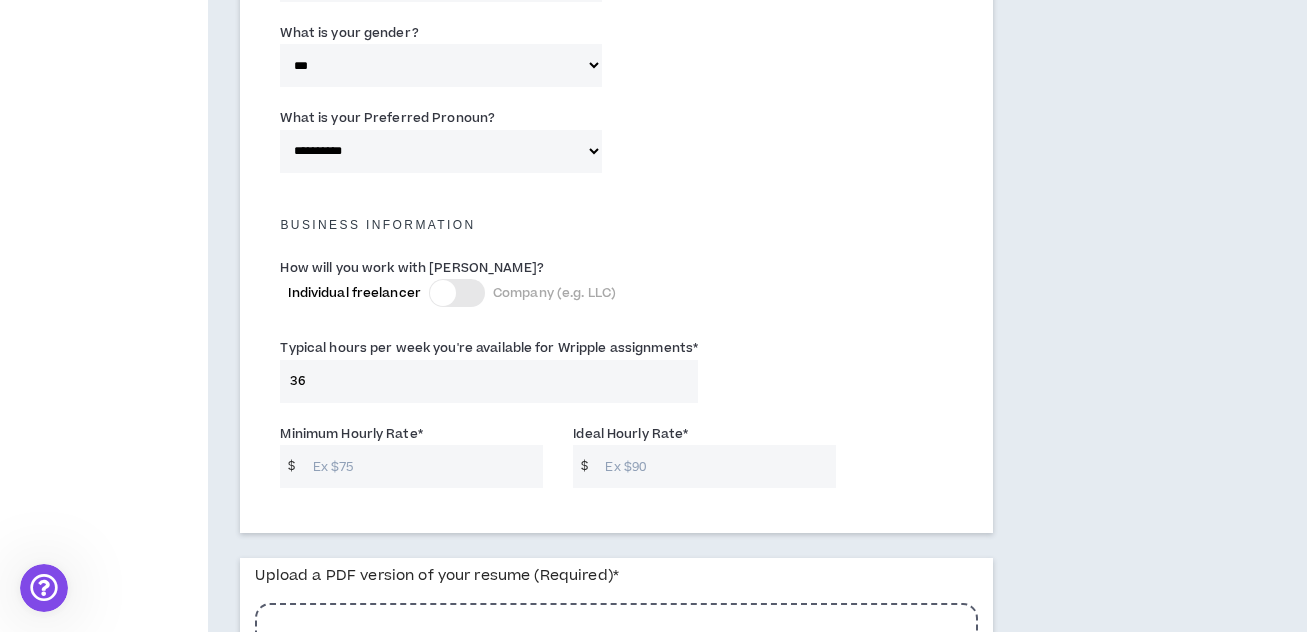 type on "36" 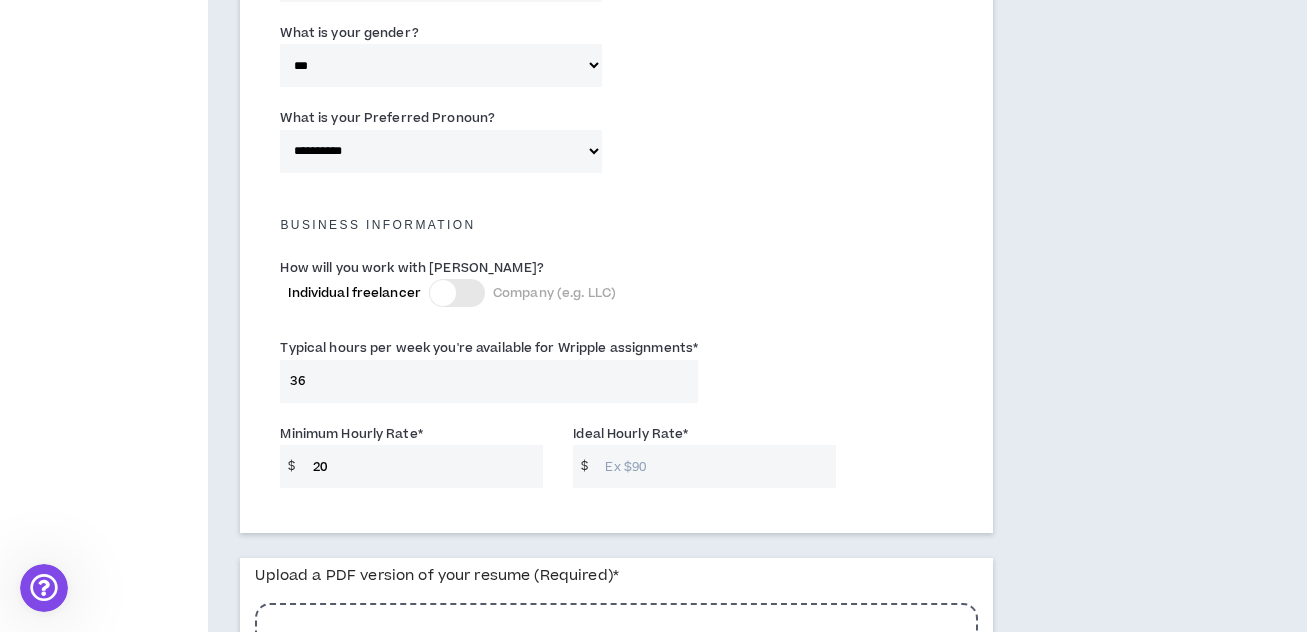 click on "Ideal Hourly Rate  *" at bounding box center [715, 466] 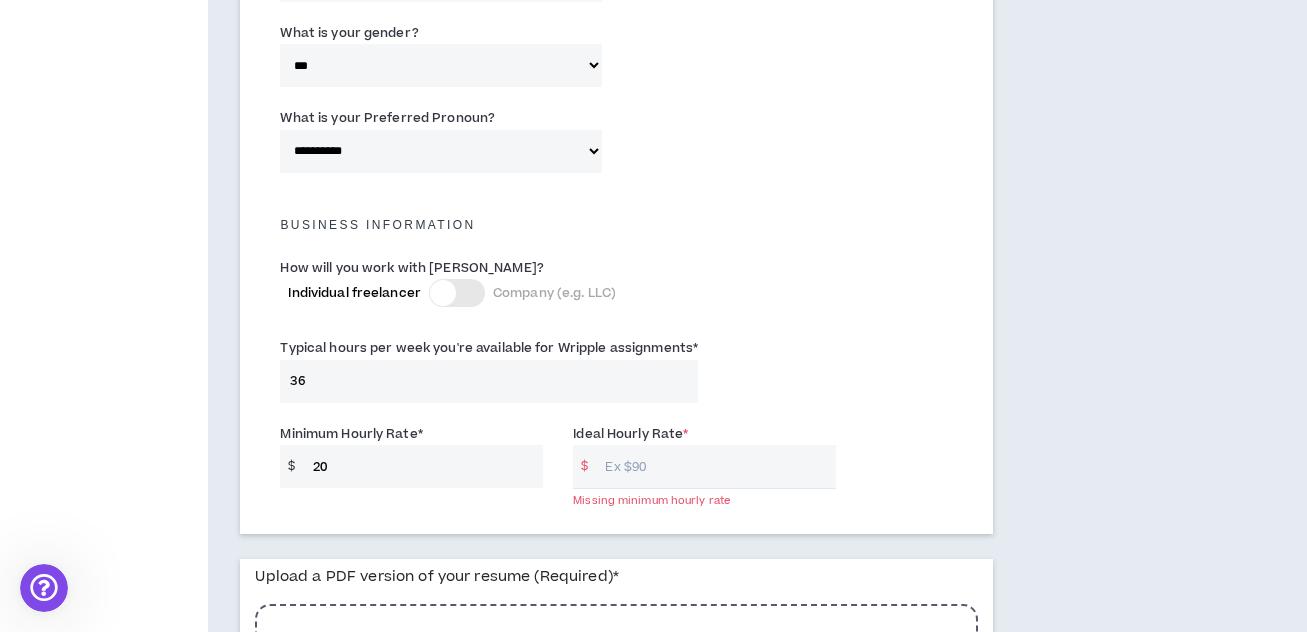 click on "20" at bounding box center [423, 466] 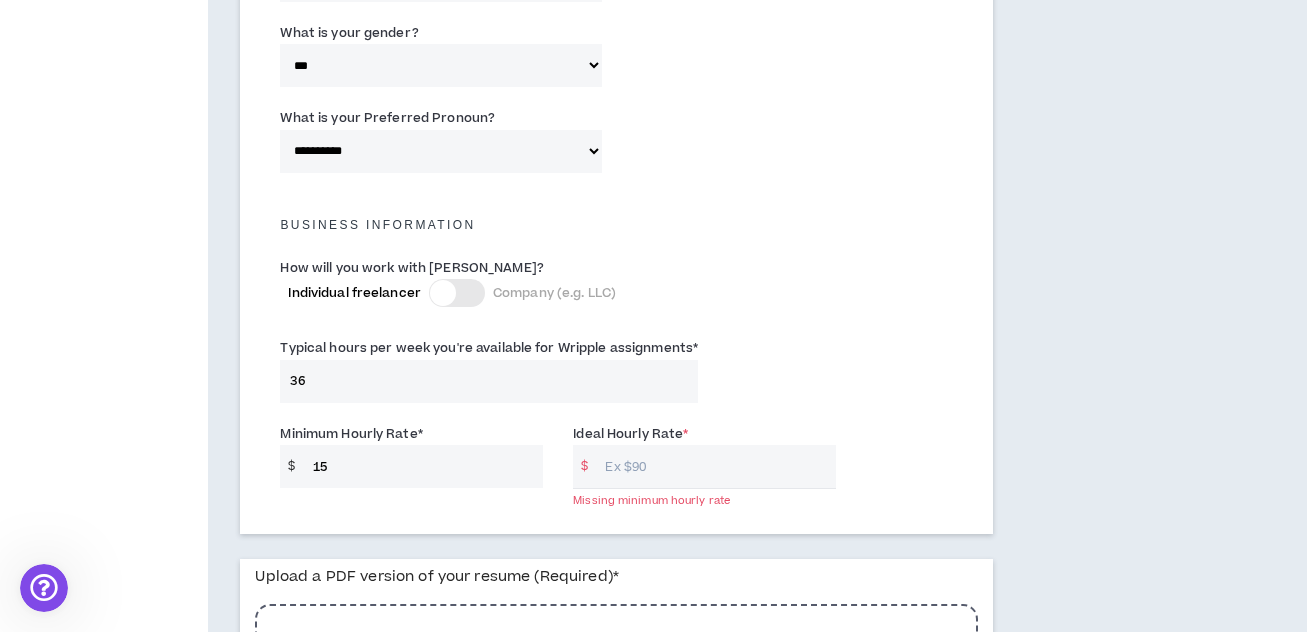 type on "15" 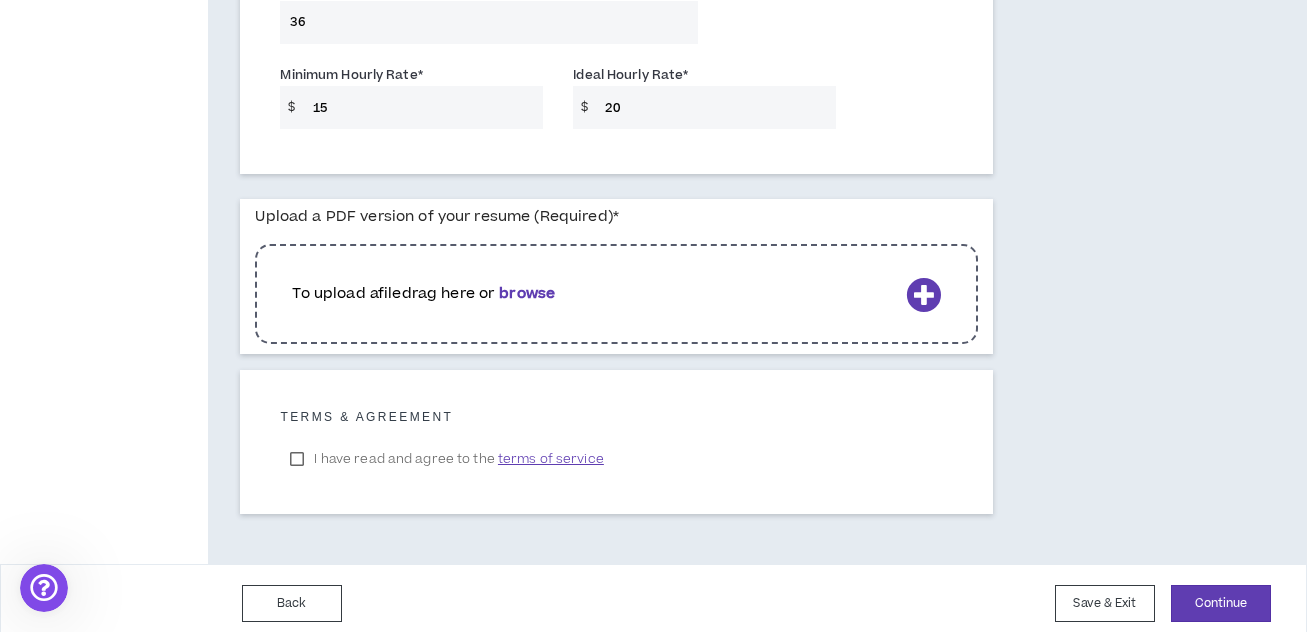 scroll, scrollTop: 1614, scrollLeft: 0, axis: vertical 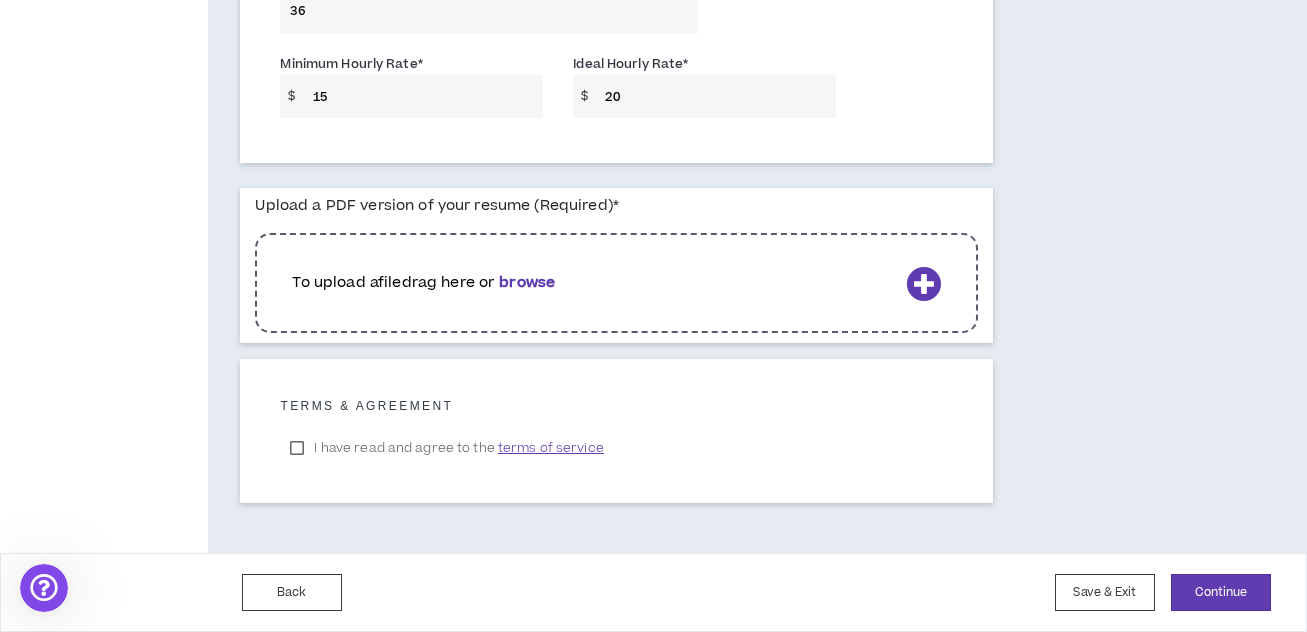 type on "20" 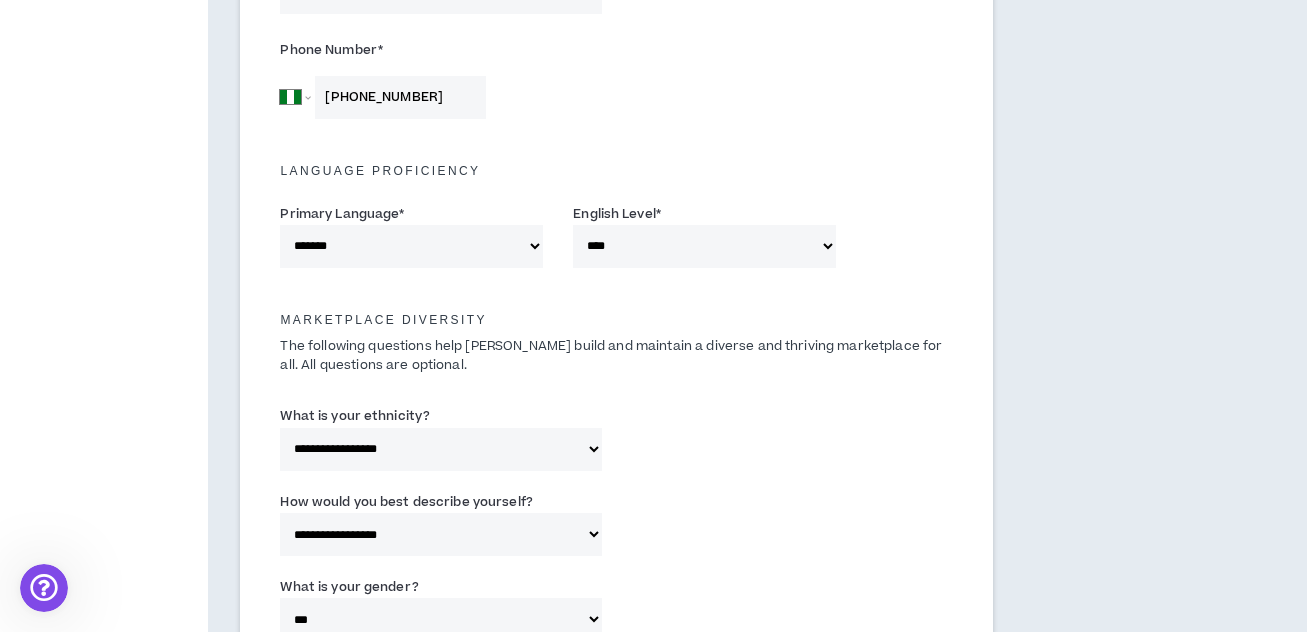 scroll, scrollTop: 692, scrollLeft: 0, axis: vertical 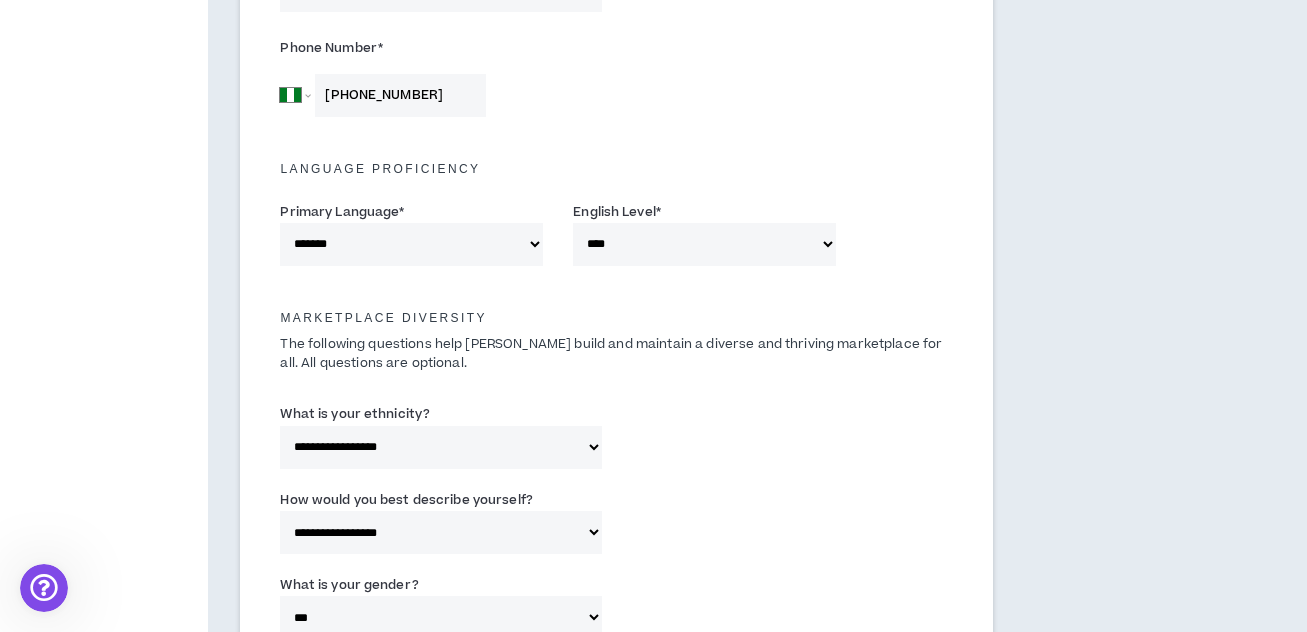 click on "**********" at bounding box center [704, 244] 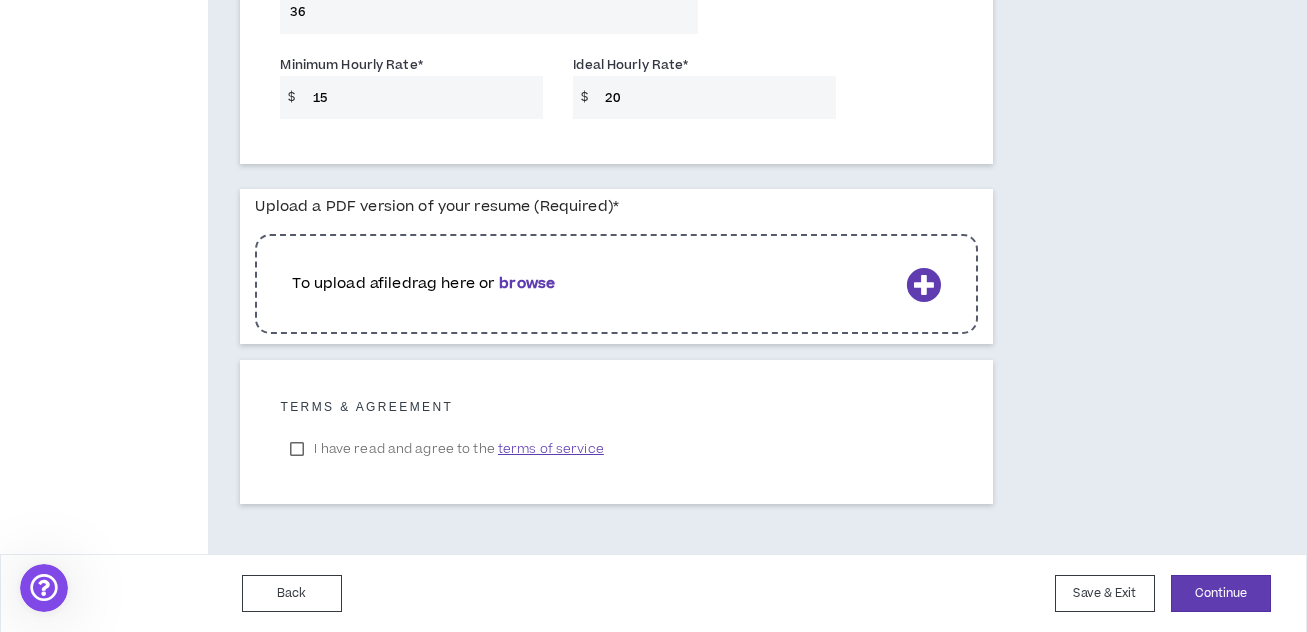 scroll, scrollTop: 1614, scrollLeft: 0, axis: vertical 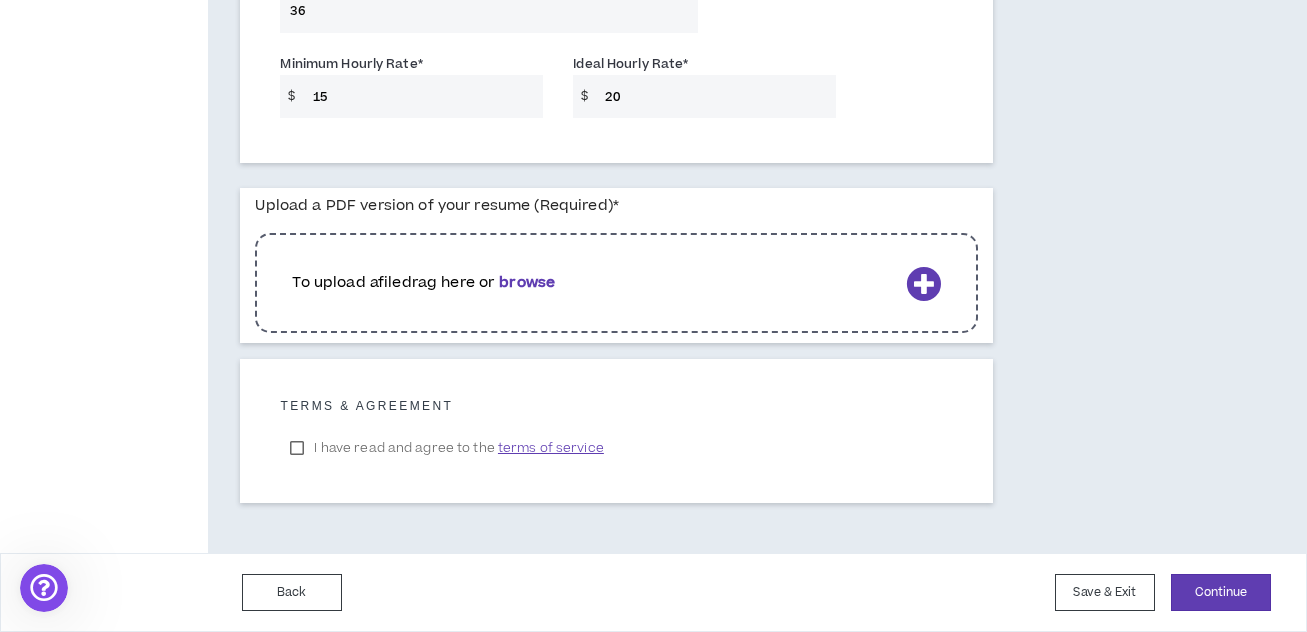 click on "**********" at bounding box center (616, -486) 